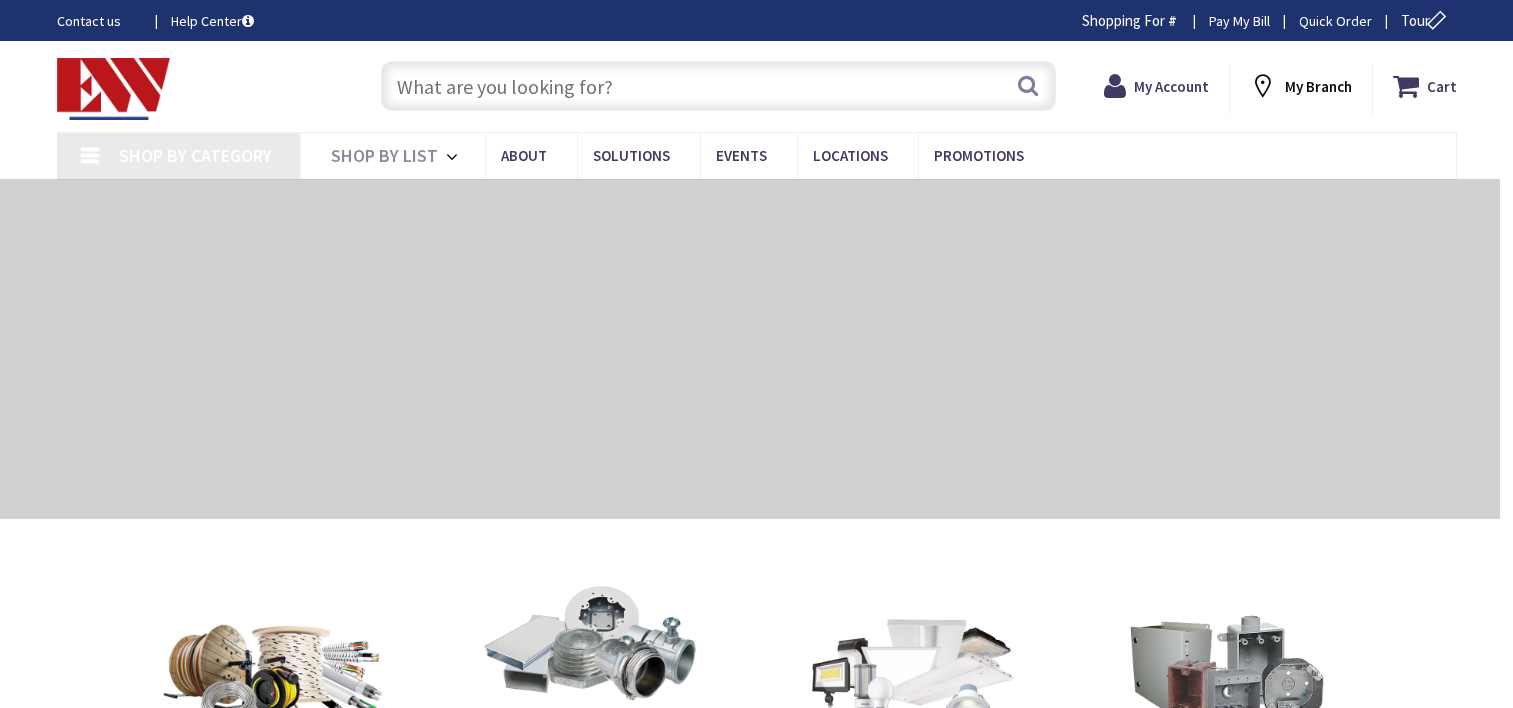 scroll, scrollTop: 0, scrollLeft: 0, axis: both 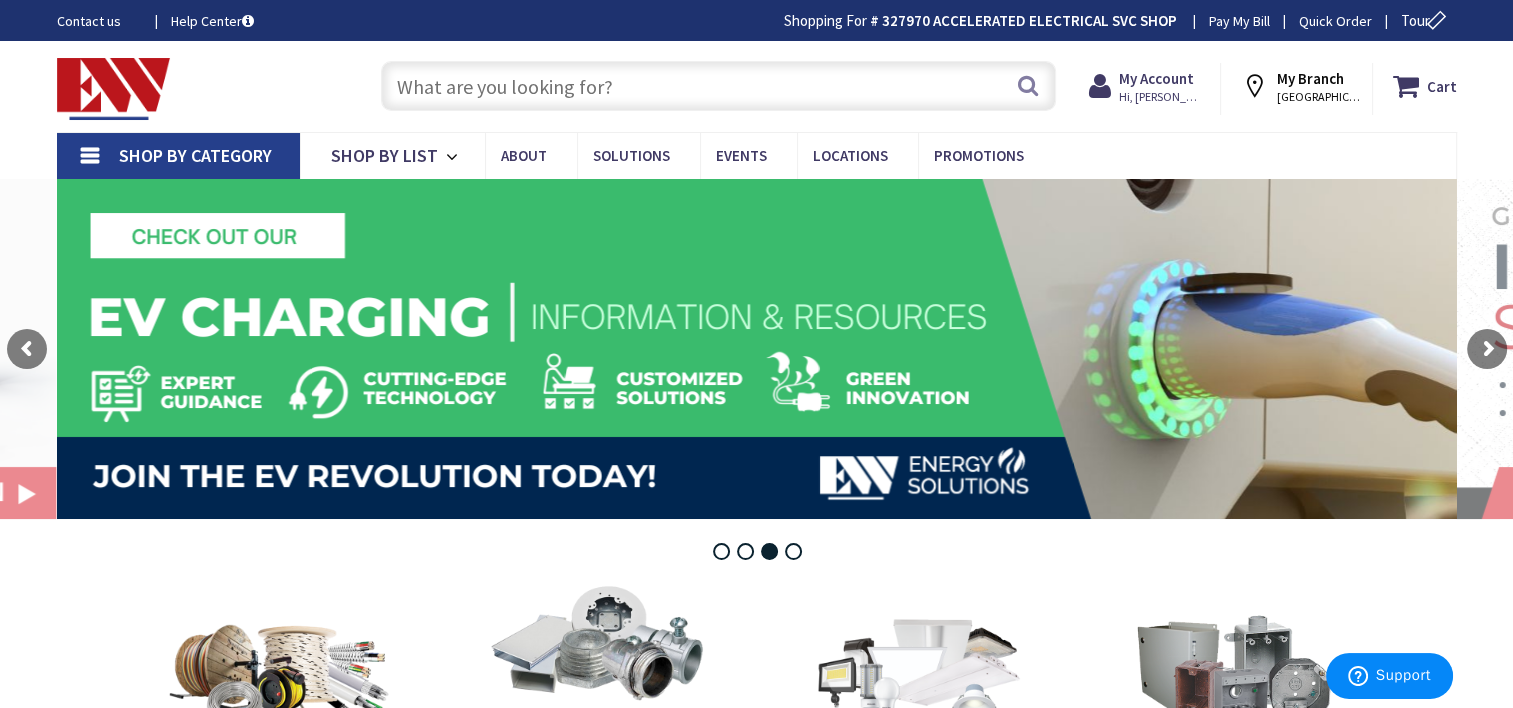 click at bounding box center [718, 86] 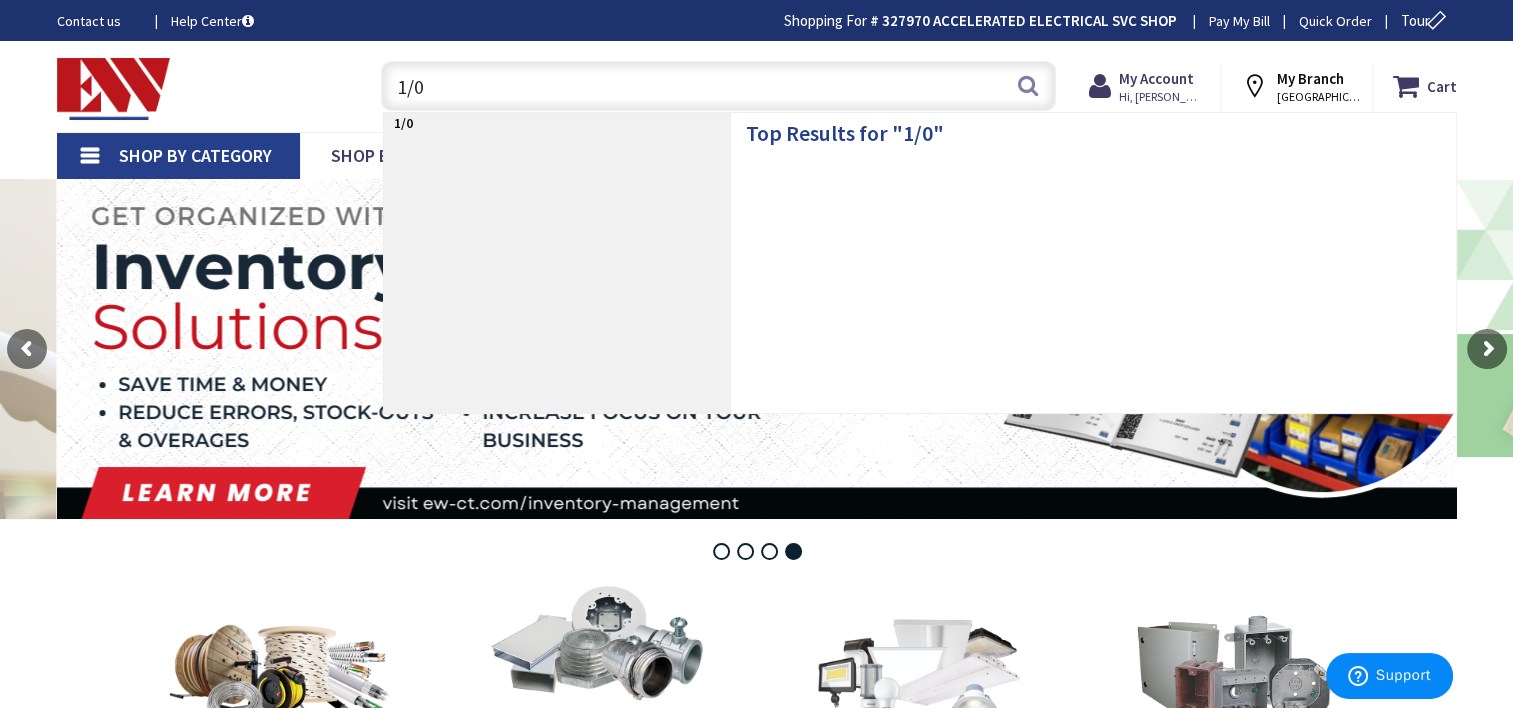 type on "1/0" 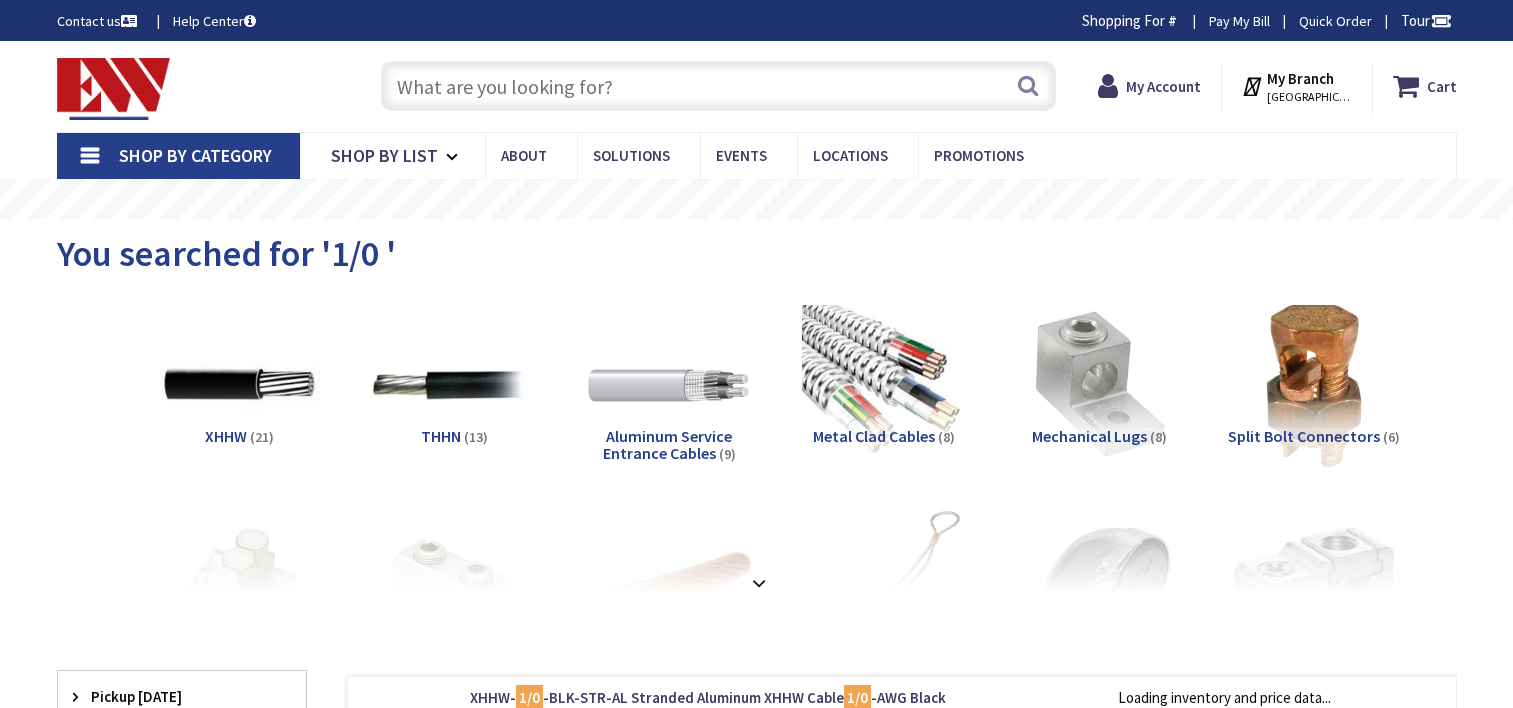 scroll, scrollTop: 0, scrollLeft: 0, axis: both 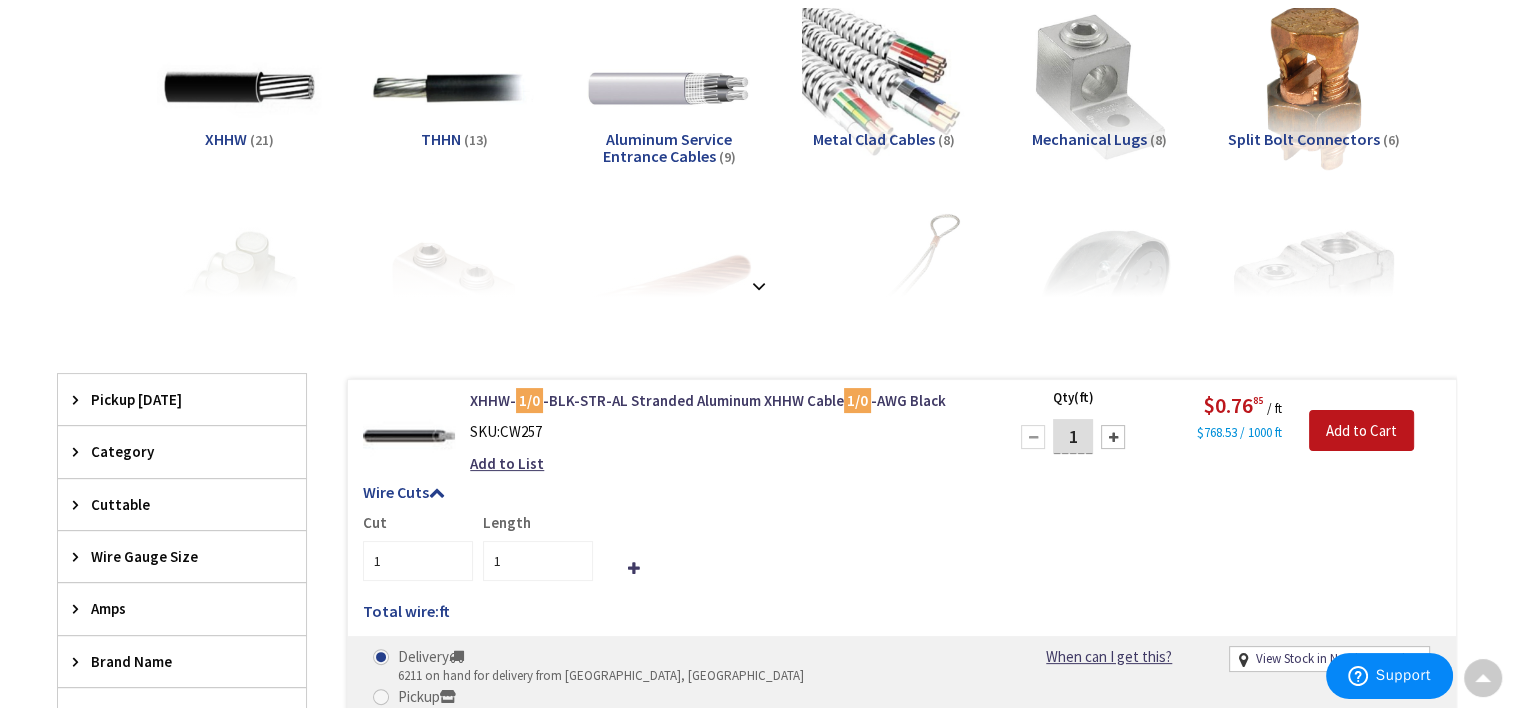 click on "XHHW" at bounding box center [226, 139] 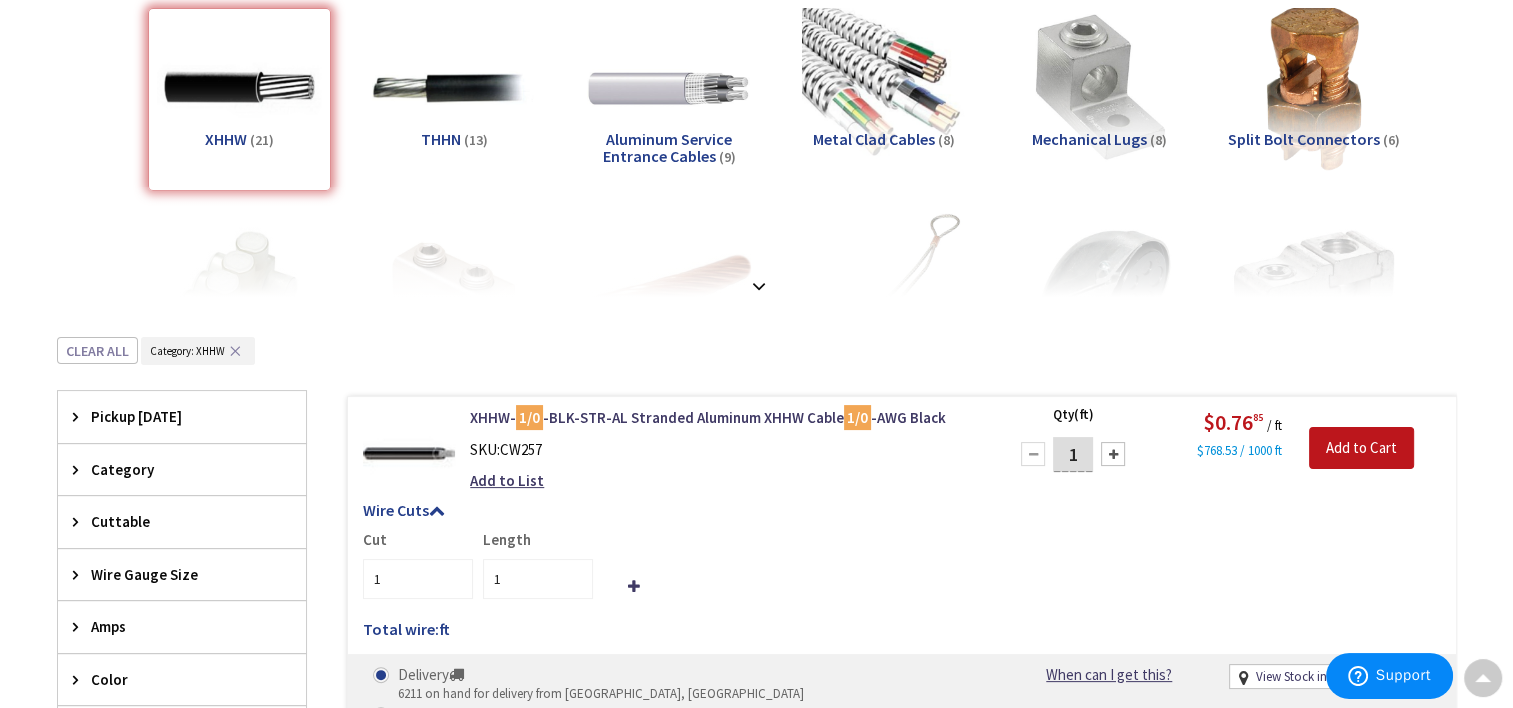 scroll, scrollTop: 636, scrollLeft: 0, axis: vertical 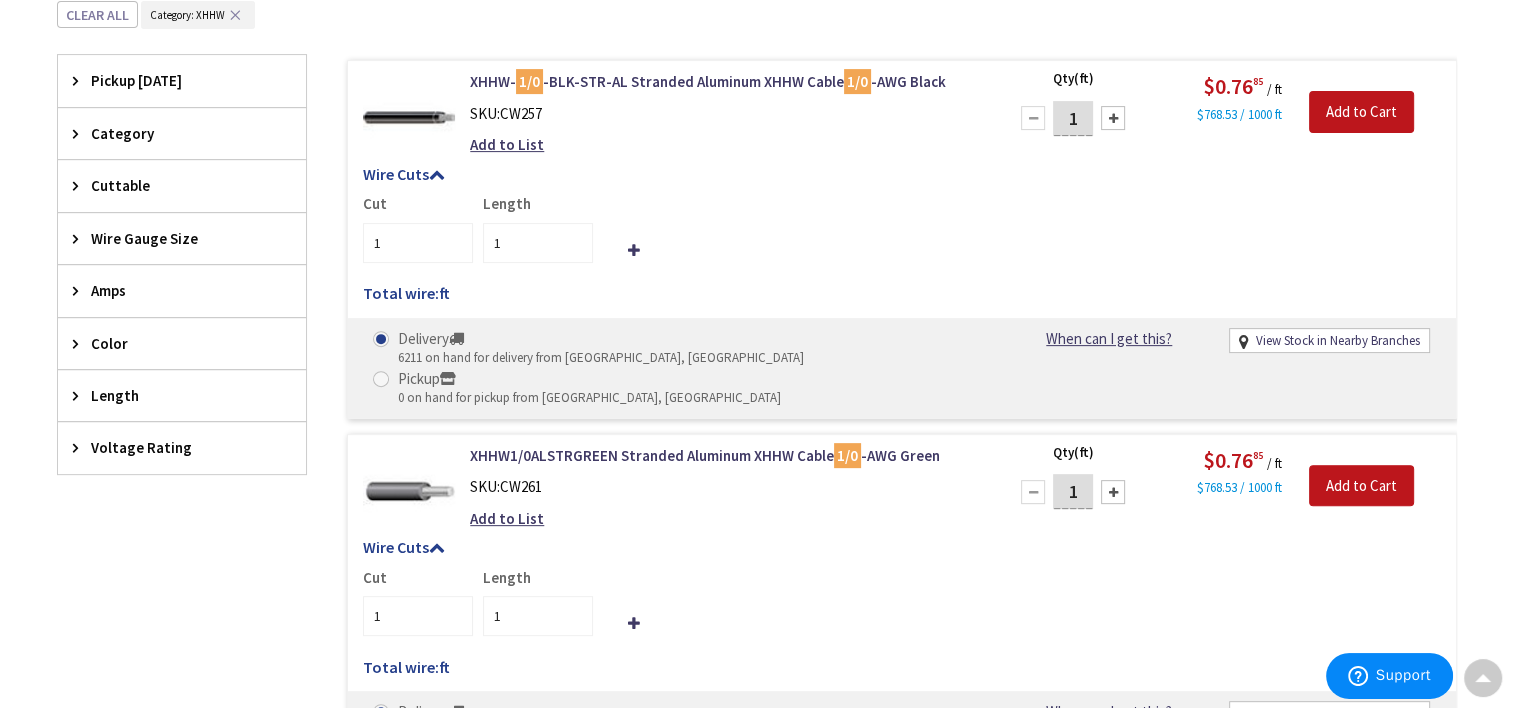 click on "Color" at bounding box center (172, 343) 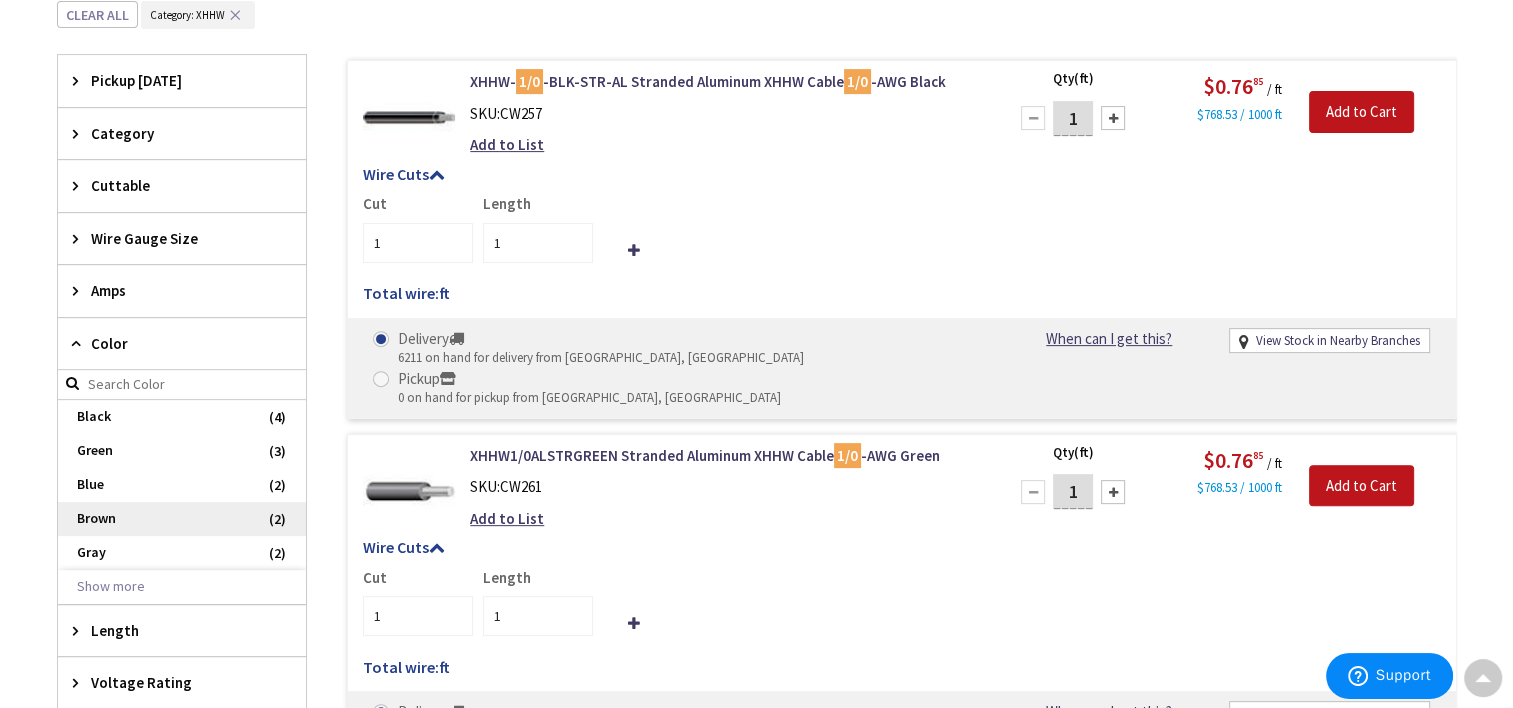 click on "Brown" at bounding box center [182, 519] 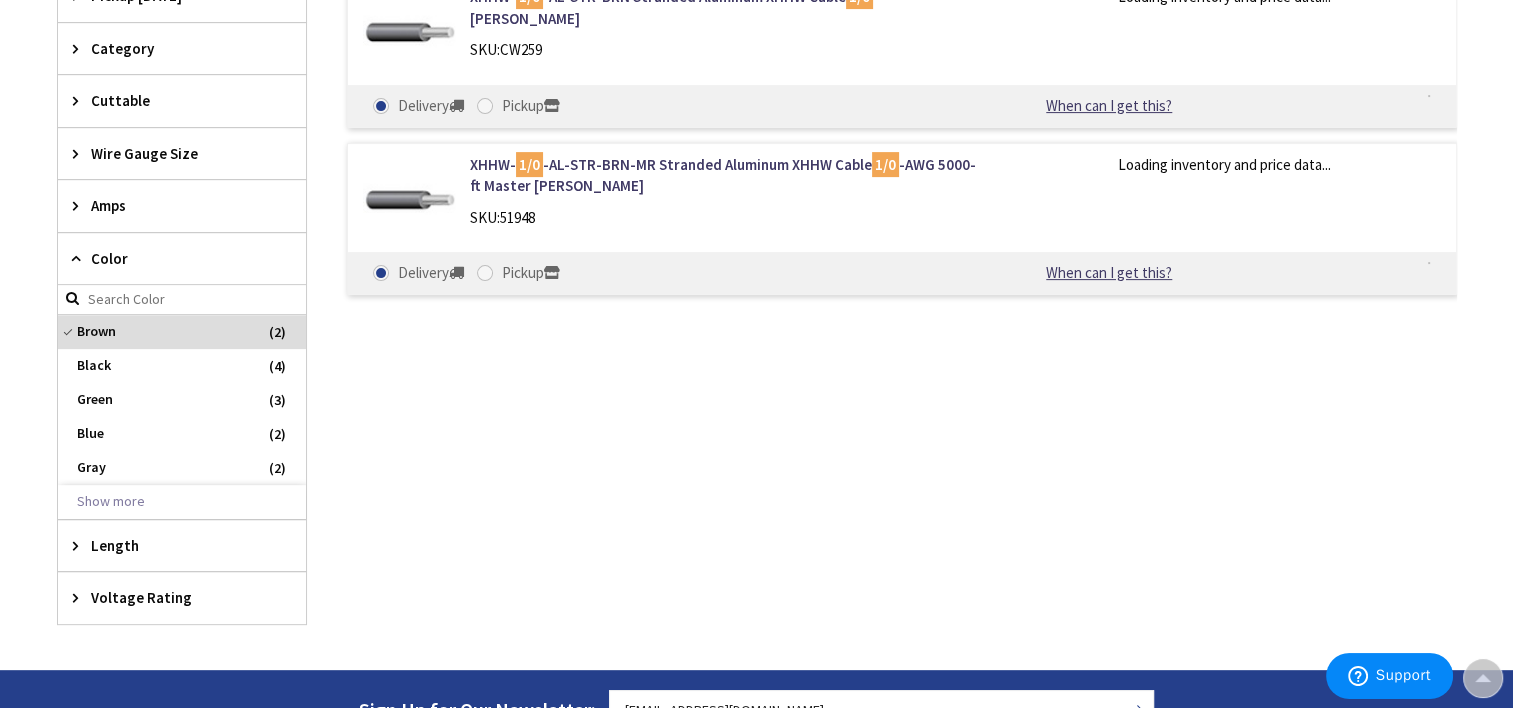 scroll, scrollTop: 551, scrollLeft: 0, axis: vertical 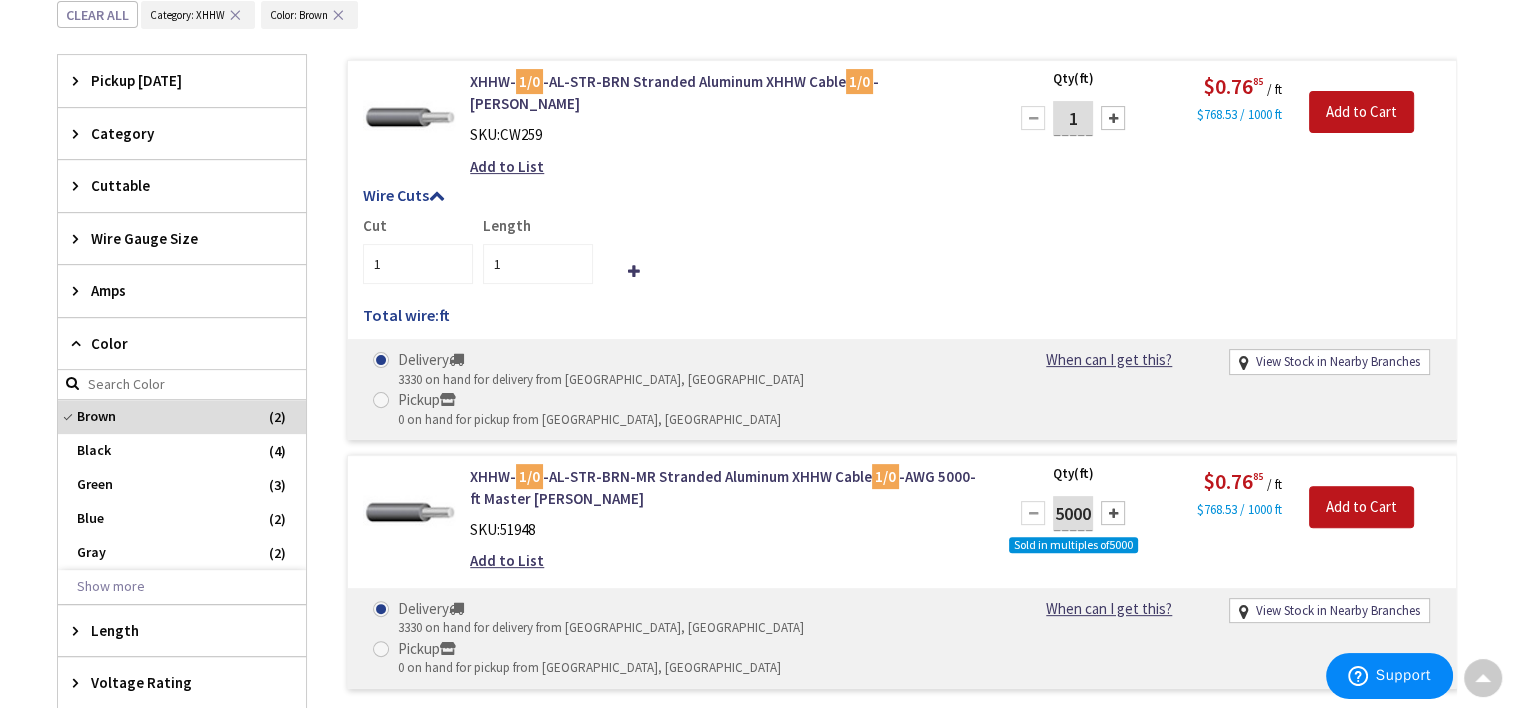 click on "1" at bounding box center [1073, 118] 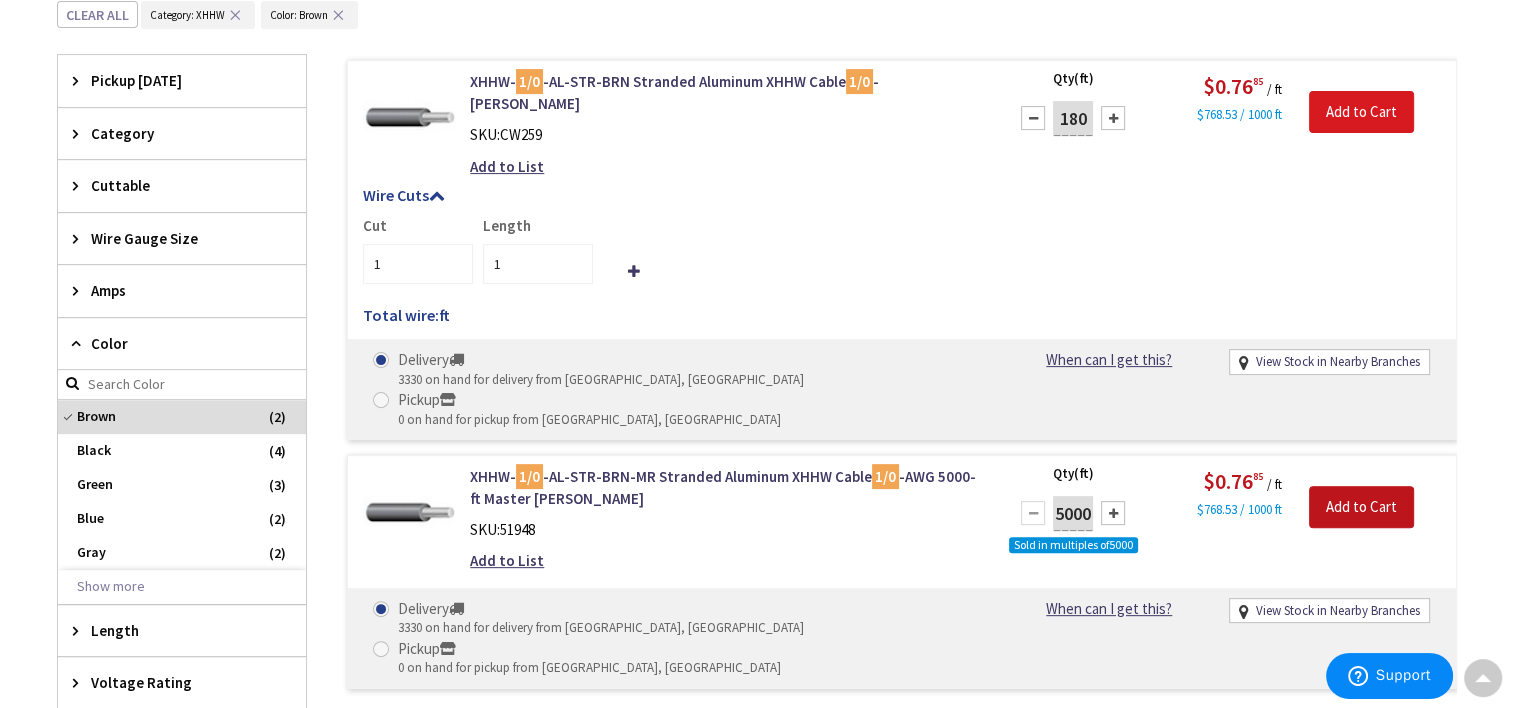 type on "180" 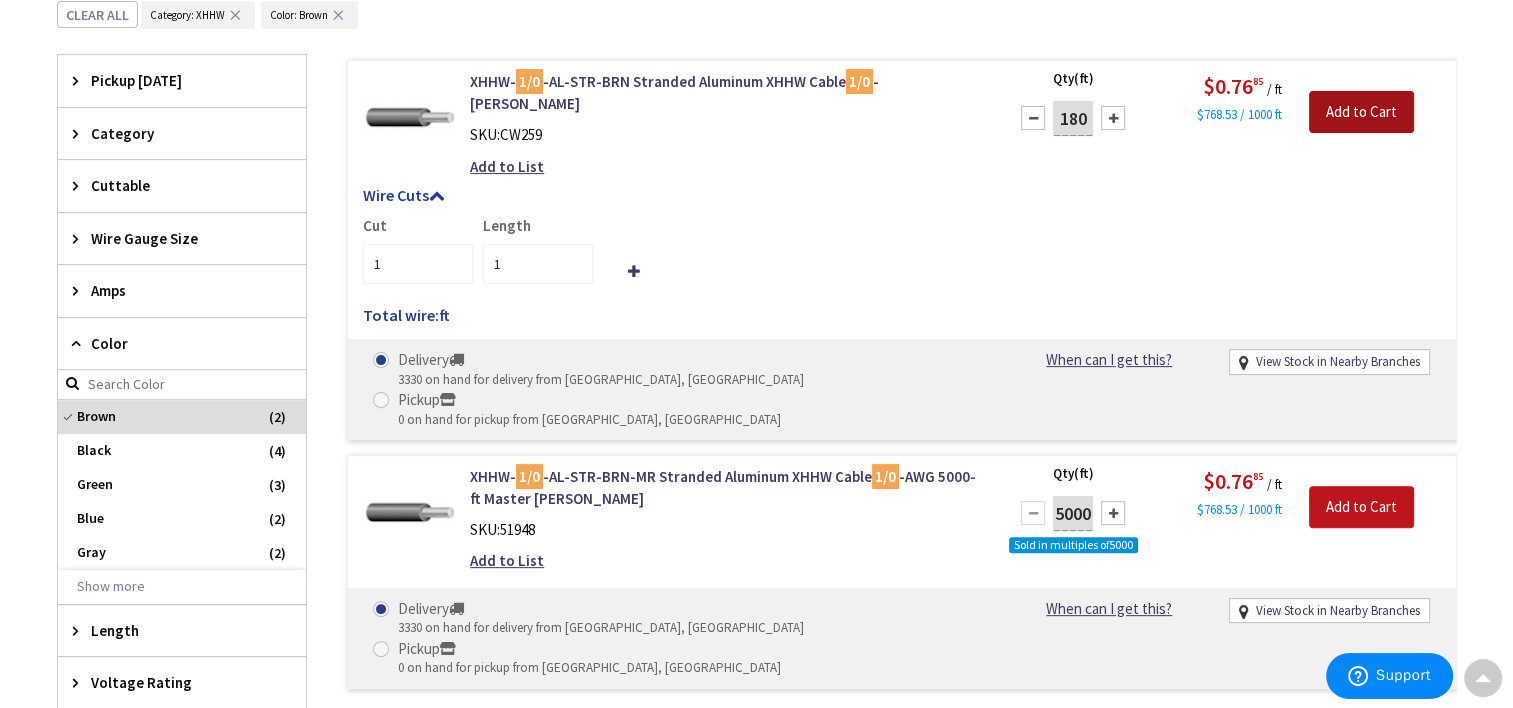 click on "Add to Cart" at bounding box center (1361, 112) 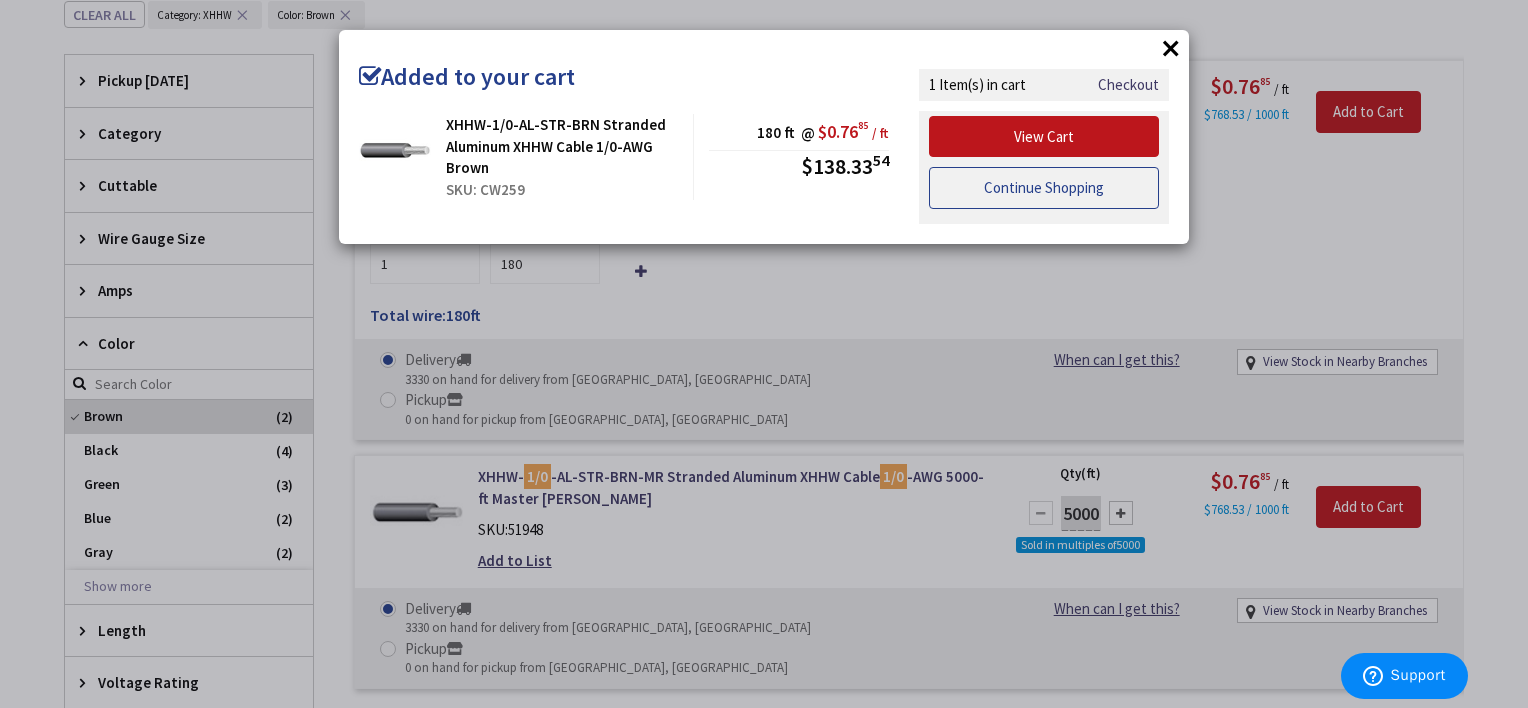 click on "Continue Shopping" at bounding box center [1044, 188] 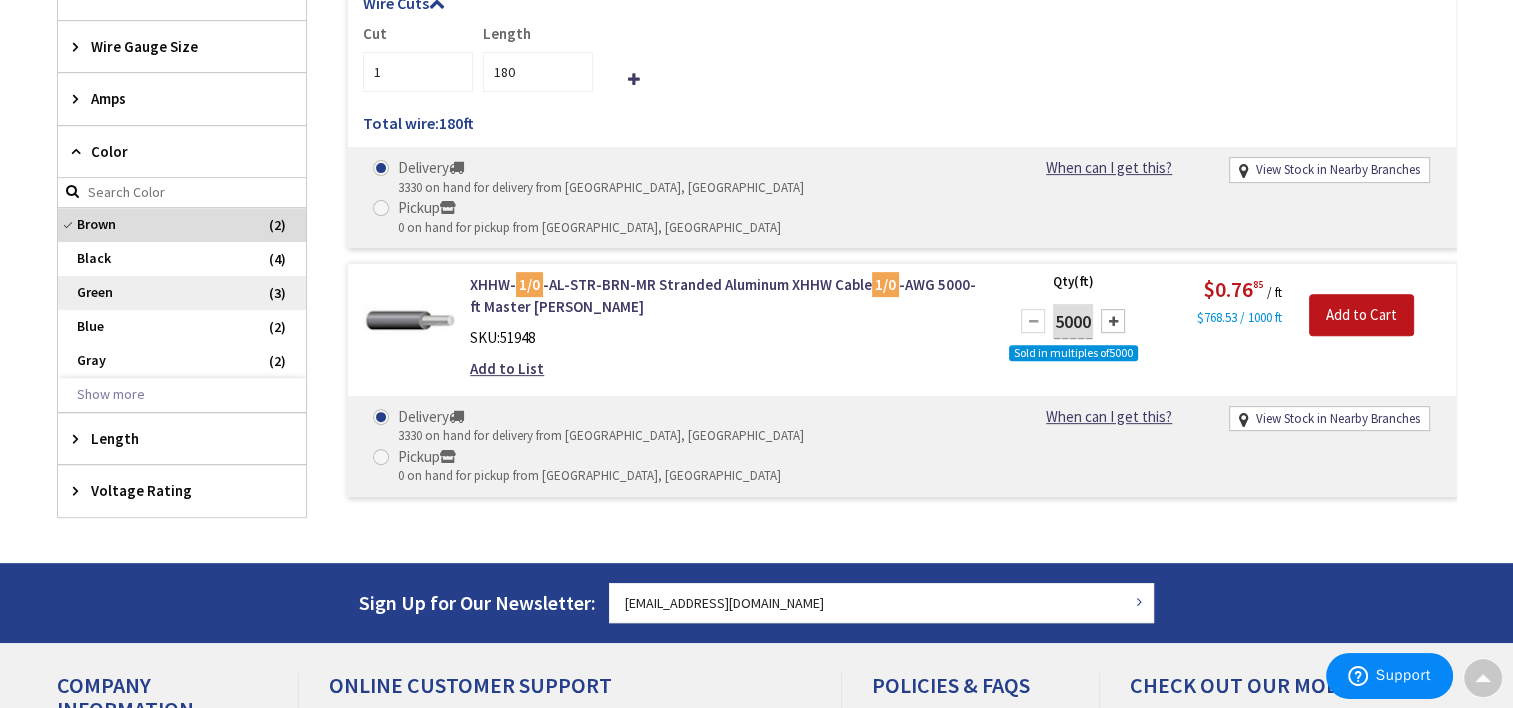 scroll, scrollTop: 751, scrollLeft: 0, axis: vertical 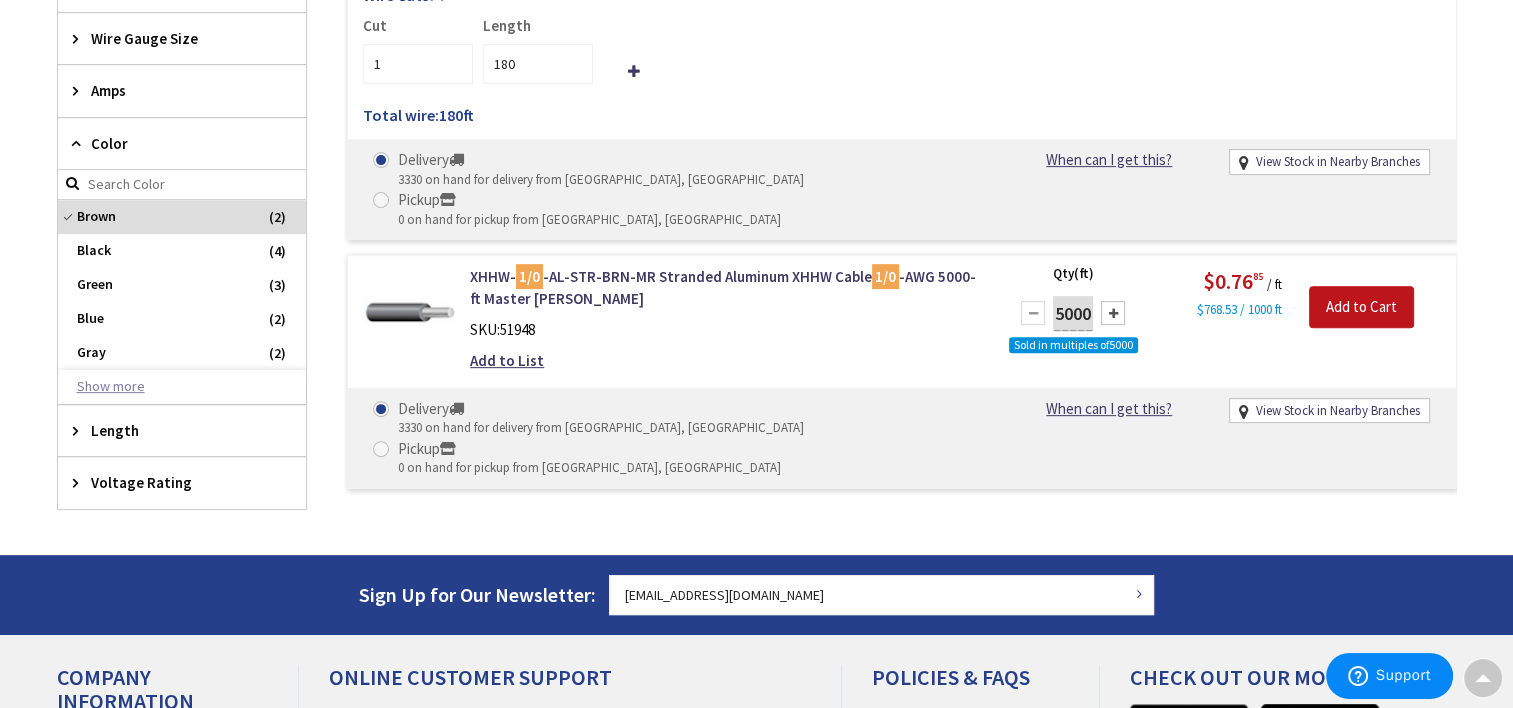 click on "Show more" at bounding box center [182, 387] 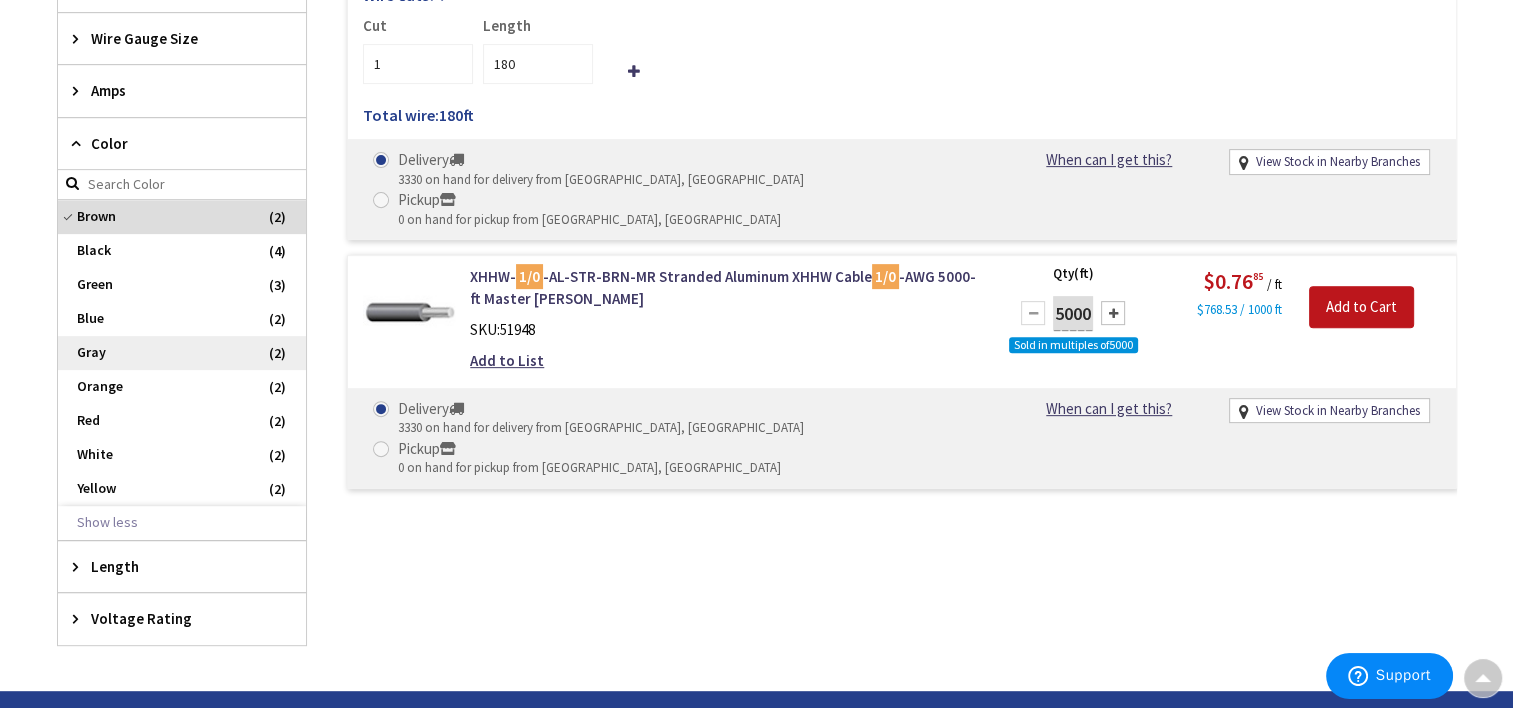 click on "Gray" at bounding box center (182, 353) 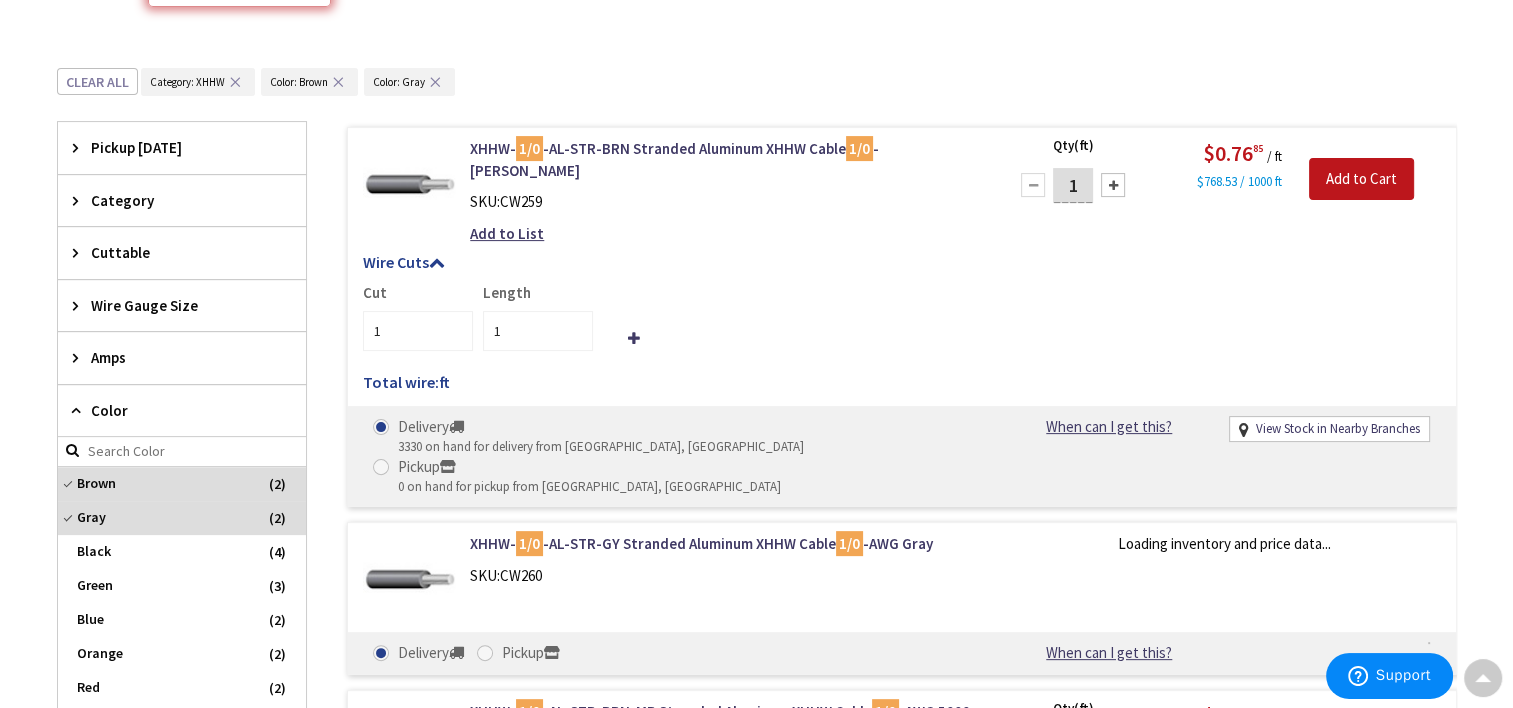 scroll, scrollTop: 751, scrollLeft: 0, axis: vertical 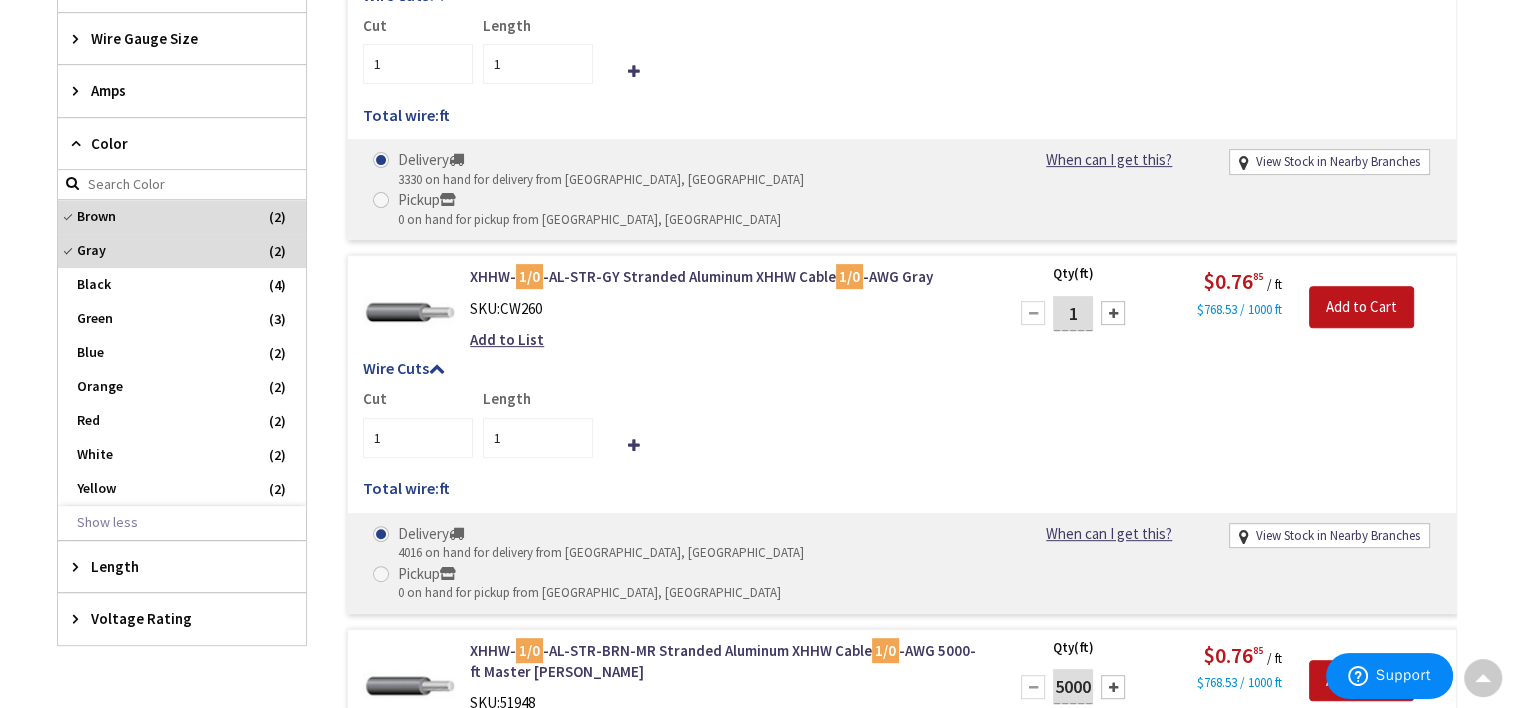 click on "1" at bounding box center (1073, 313) 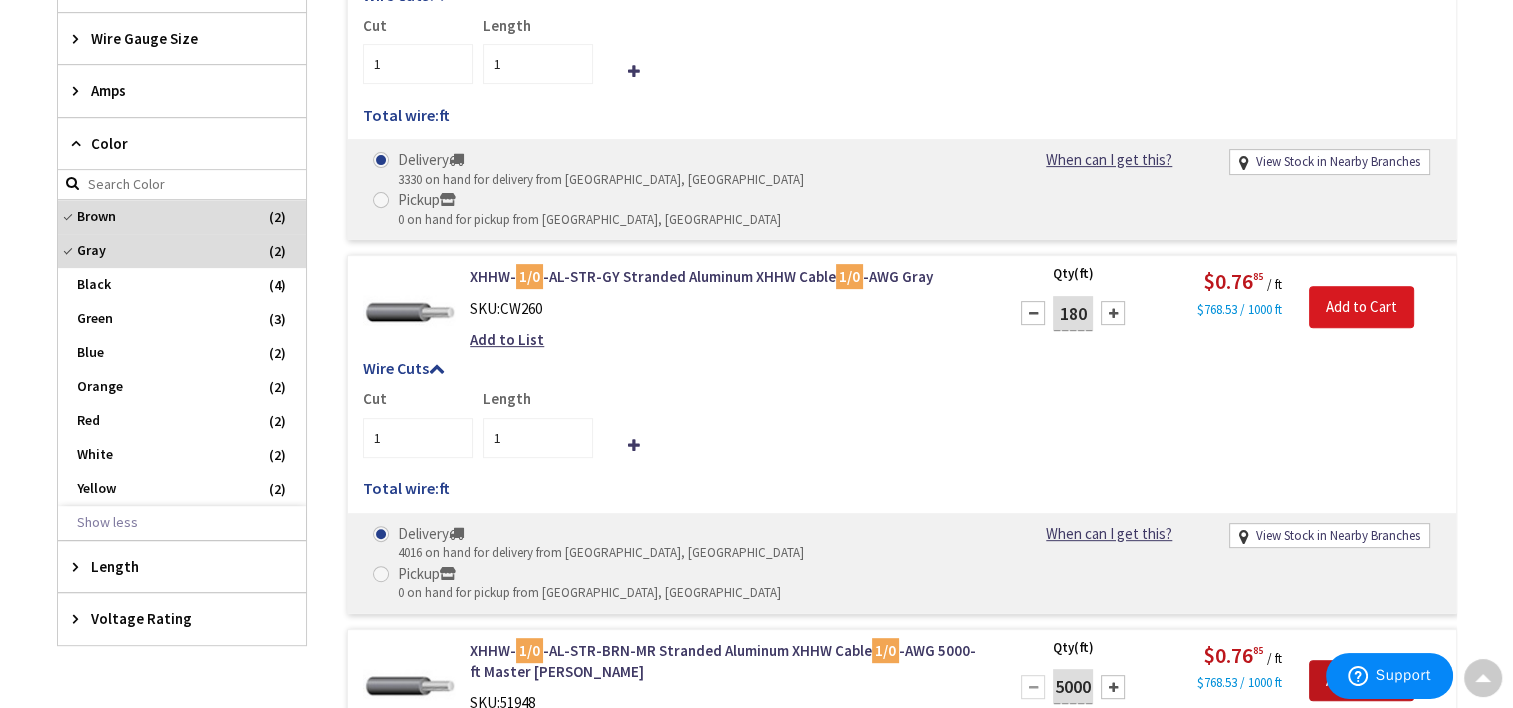 type on "180" 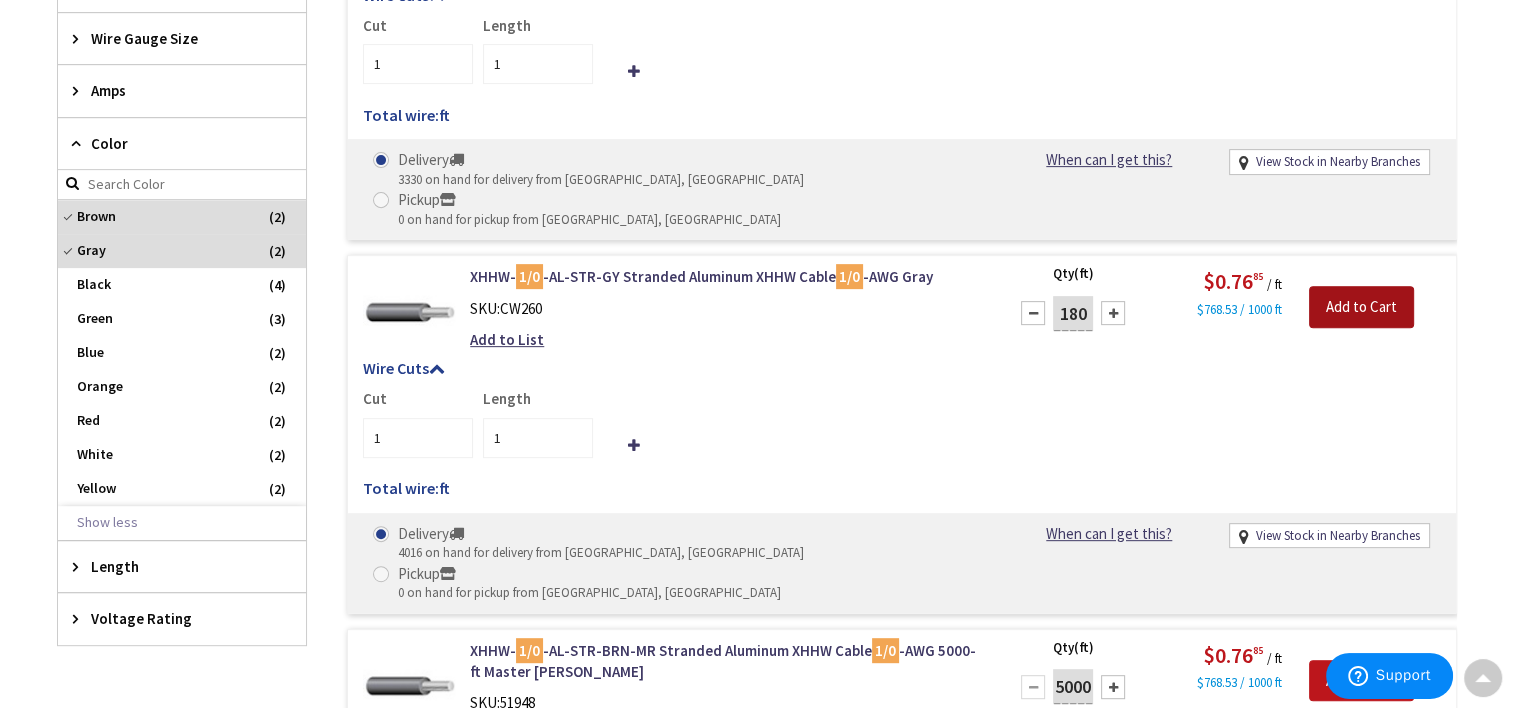 click on "Add to Cart" at bounding box center (1361, 307) 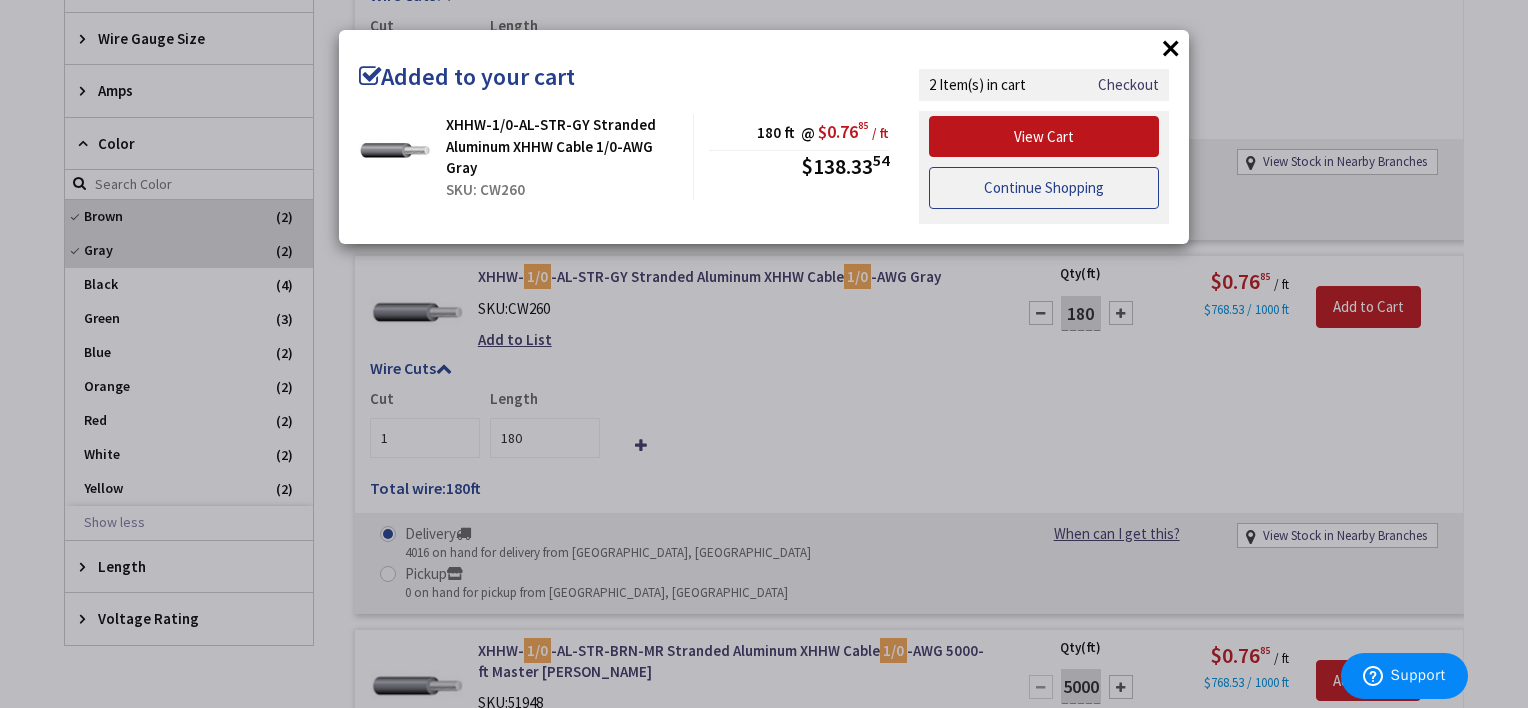 click on "Continue Shopping" at bounding box center [1044, 188] 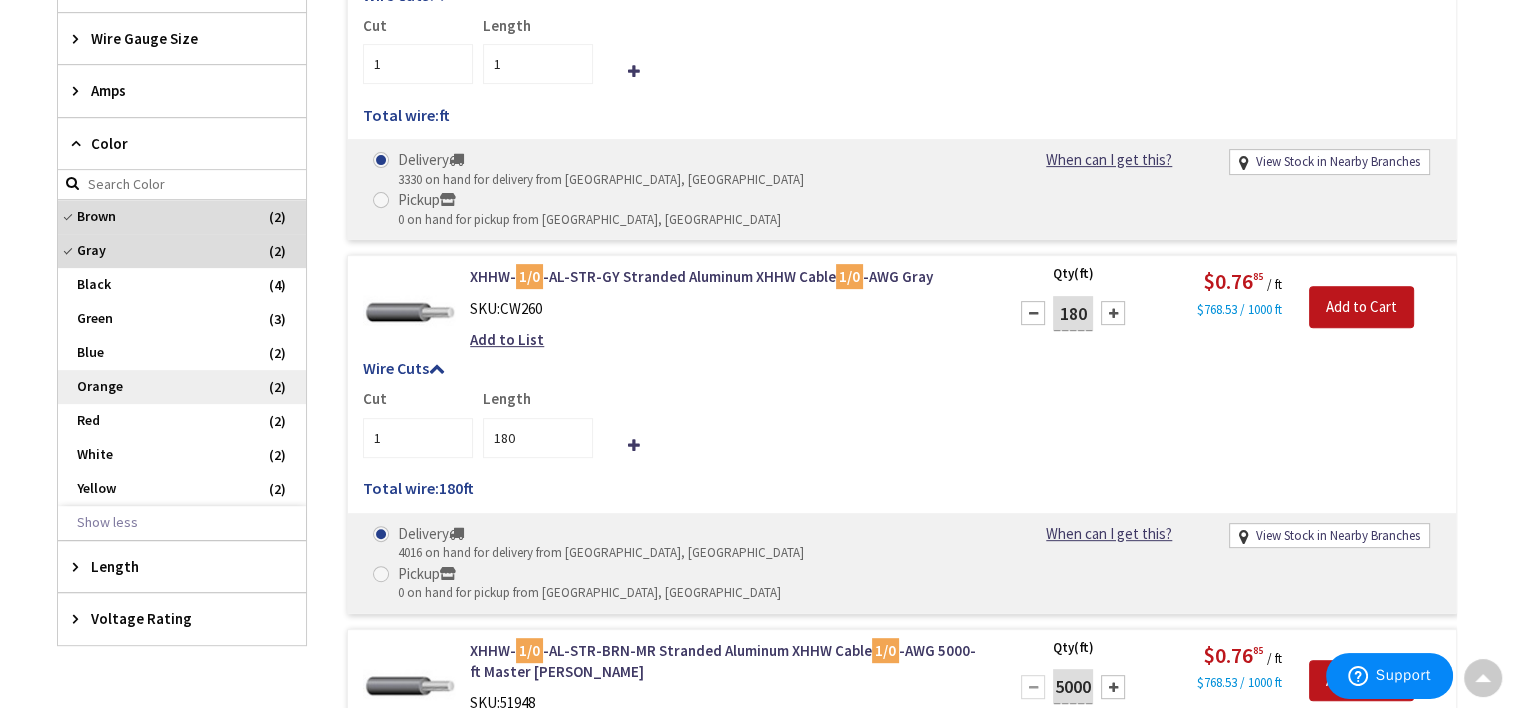click on "Orange" at bounding box center (182, 387) 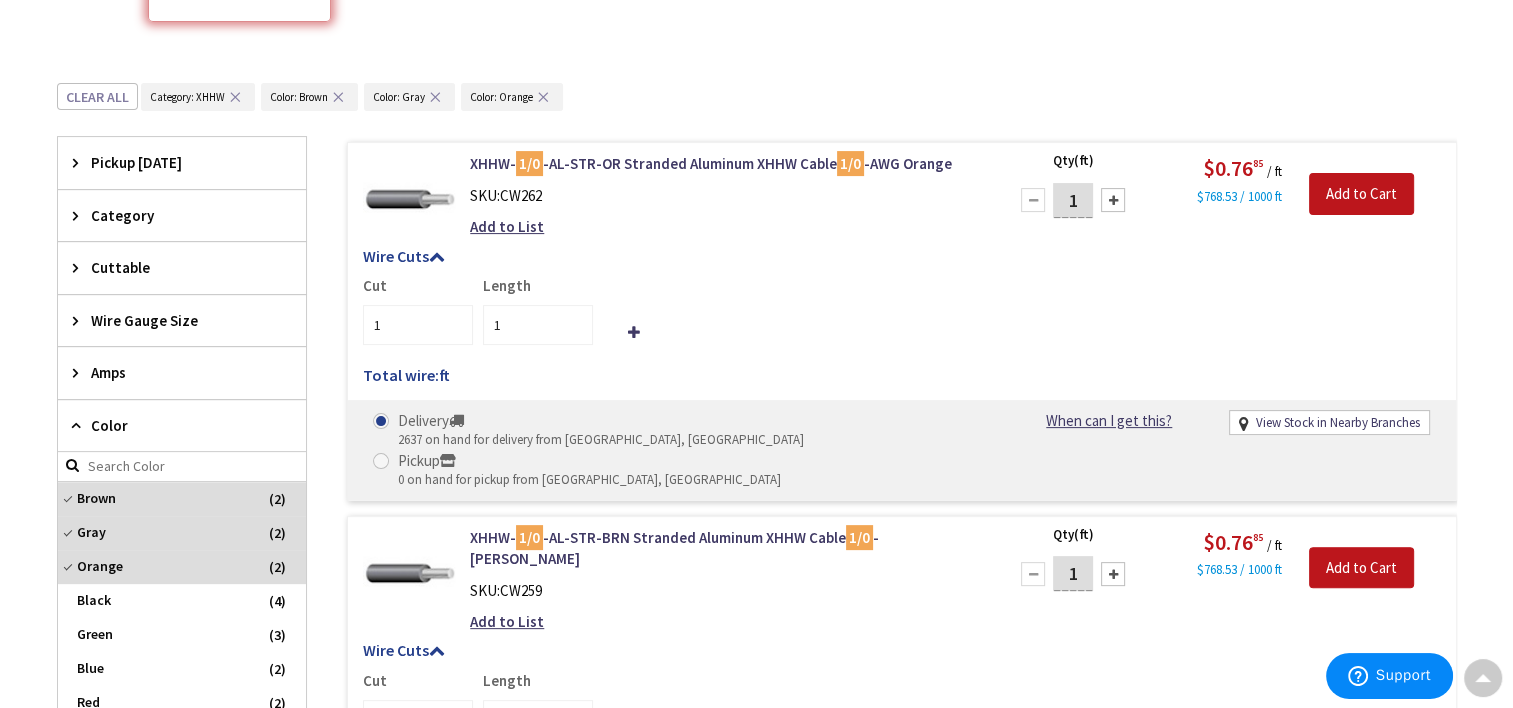 scroll, scrollTop: 442, scrollLeft: 0, axis: vertical 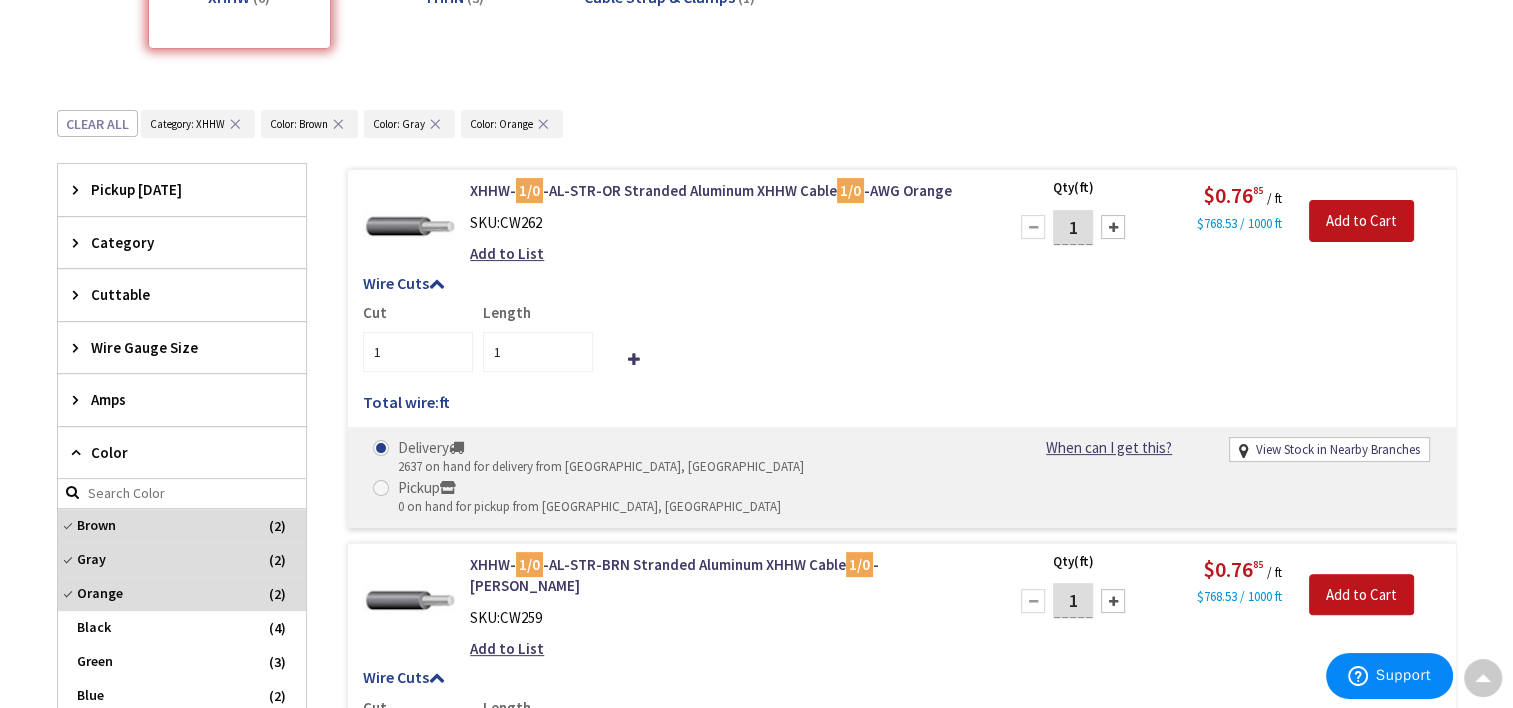 click on "1" at bounding box center (1073, 227) 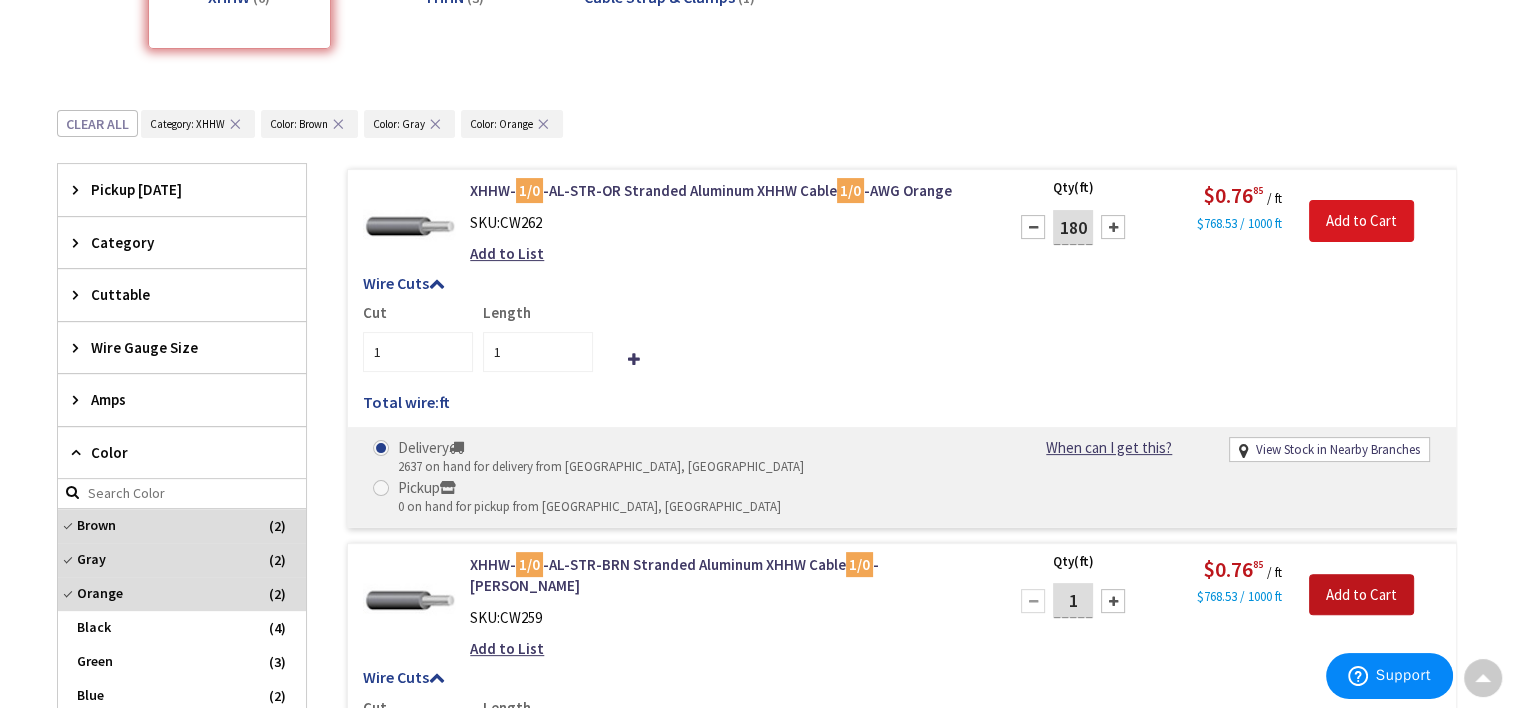 type on "180" 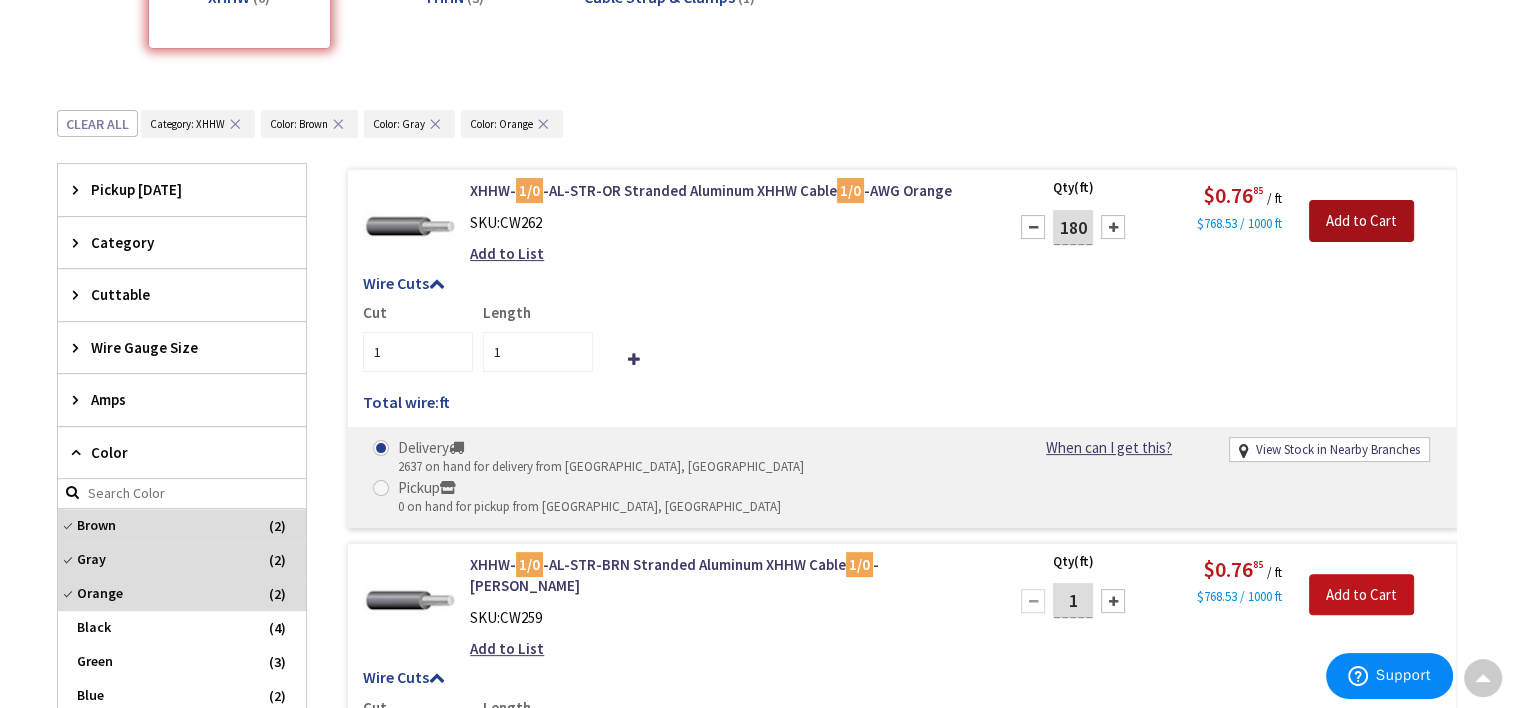 click on "Add to Cart" at bounding box center (1361, 221) 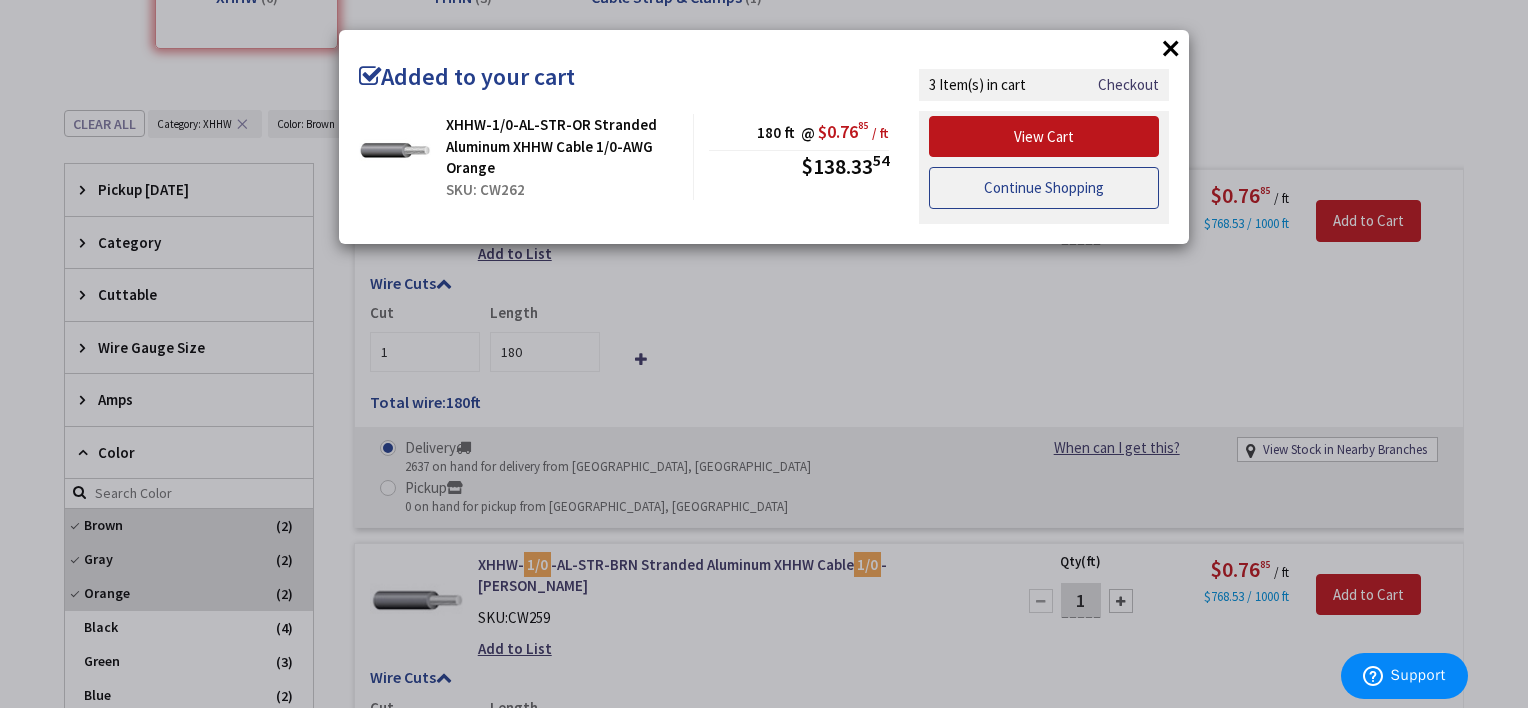 click on "Continue Shopping" at bounding box center [1044, 188] 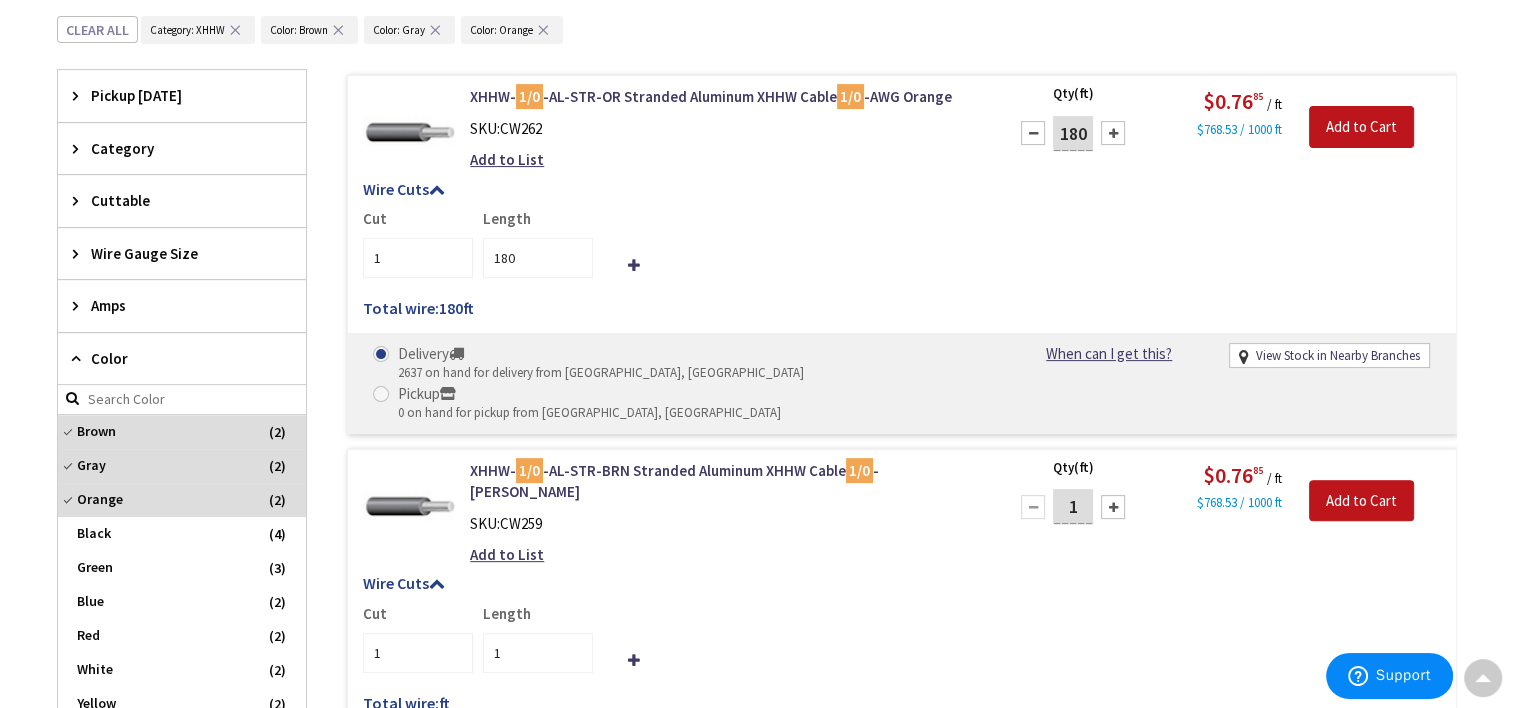 scroll, scrollTop: 642, scrollLeft: 0, axis: vertical 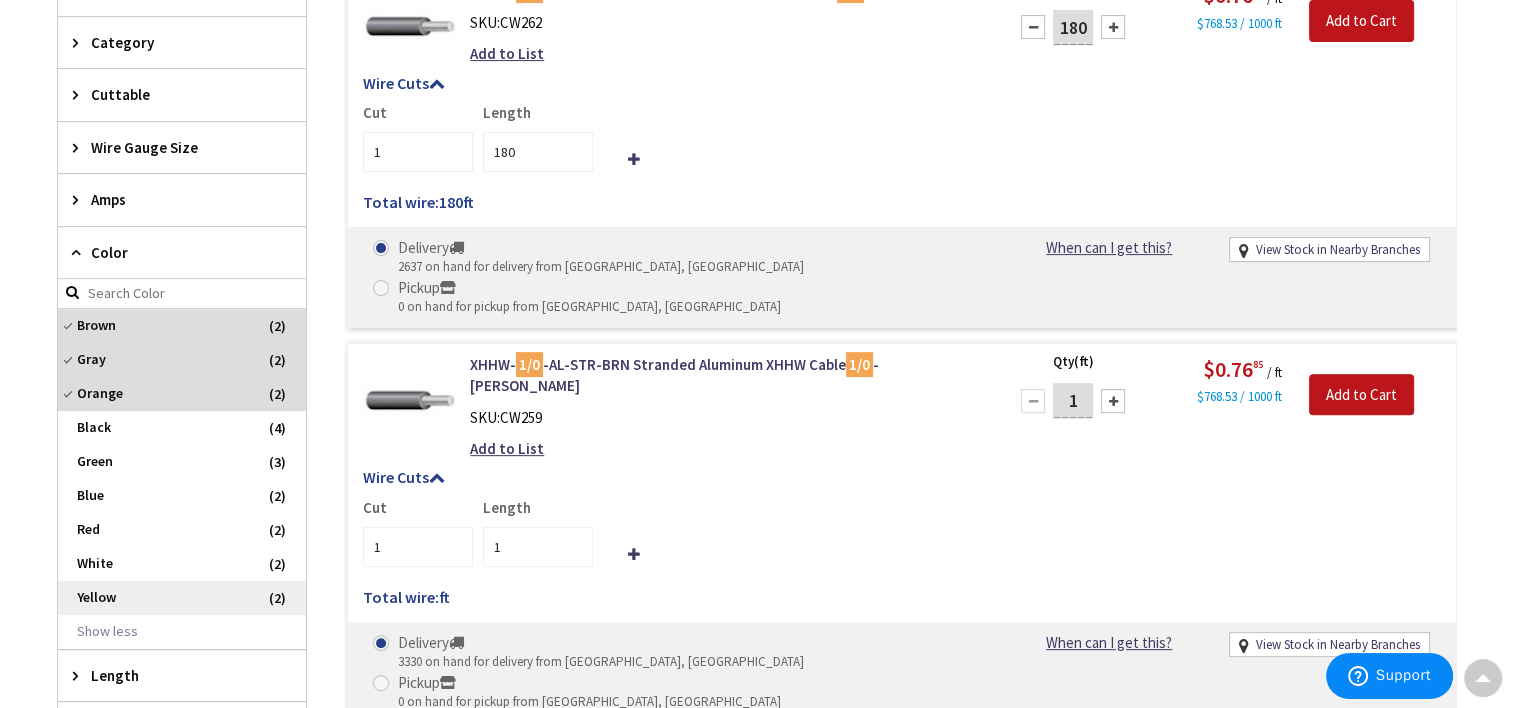 click on "Yellow" at bounding box center (182, 598) 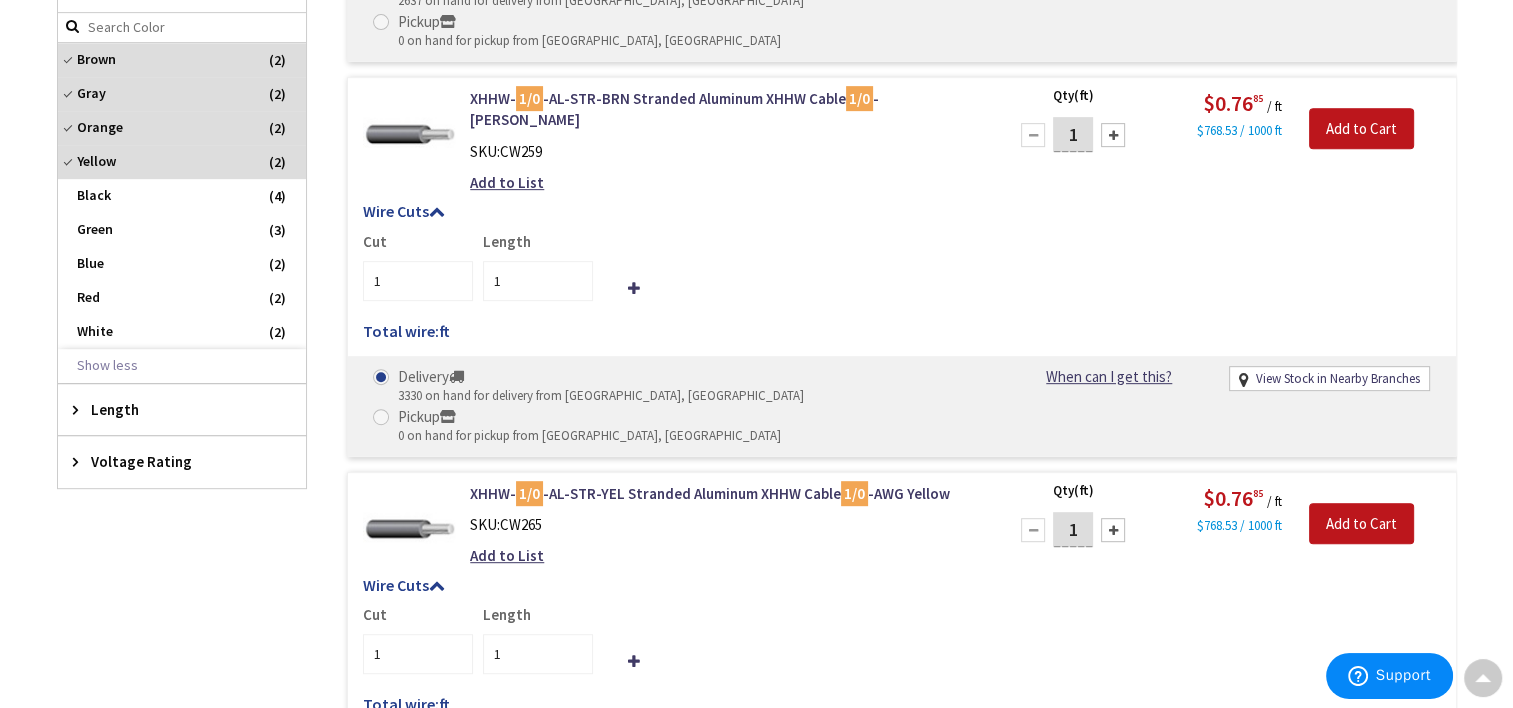 scroll, scrollTop: 942, scrollLeft: 0, axis: vertical 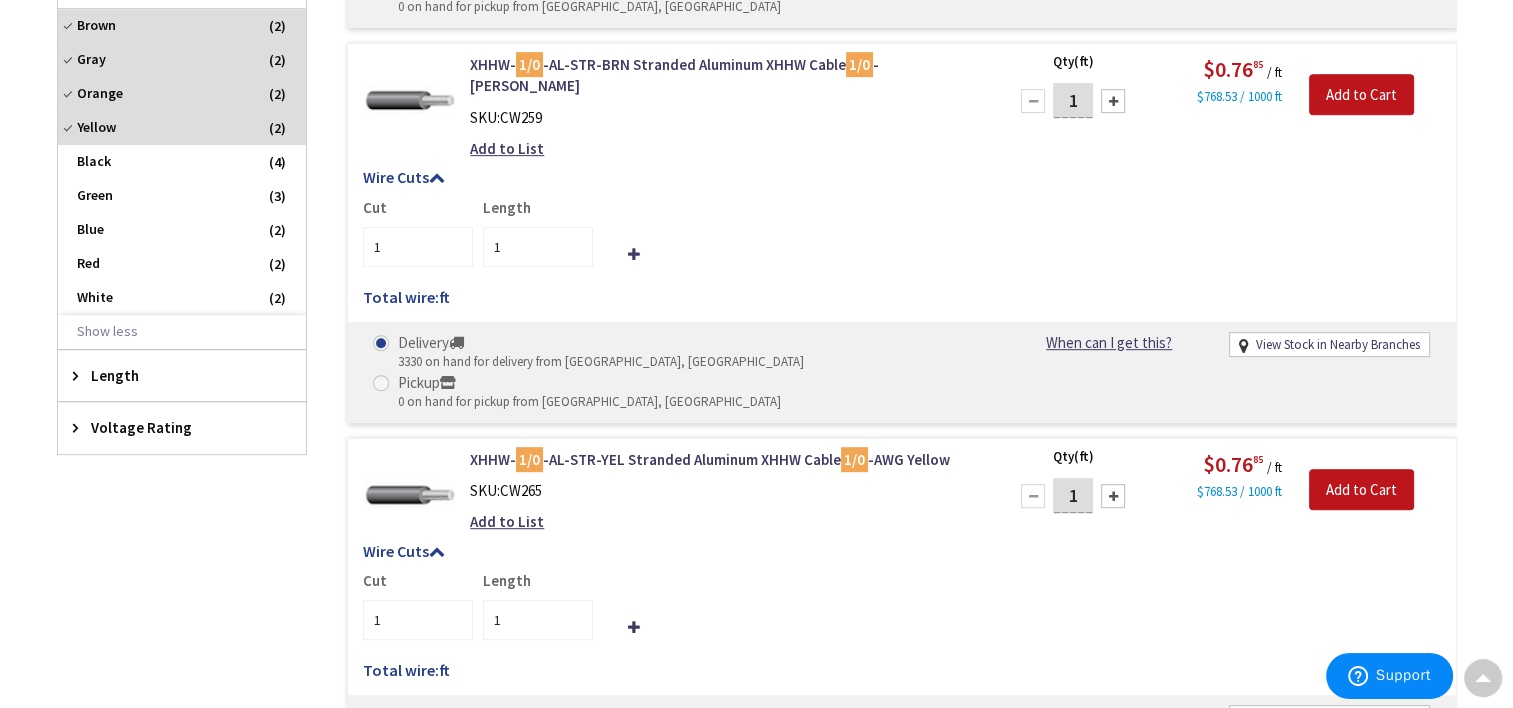click on "1" at bounding box center (1073, 495) 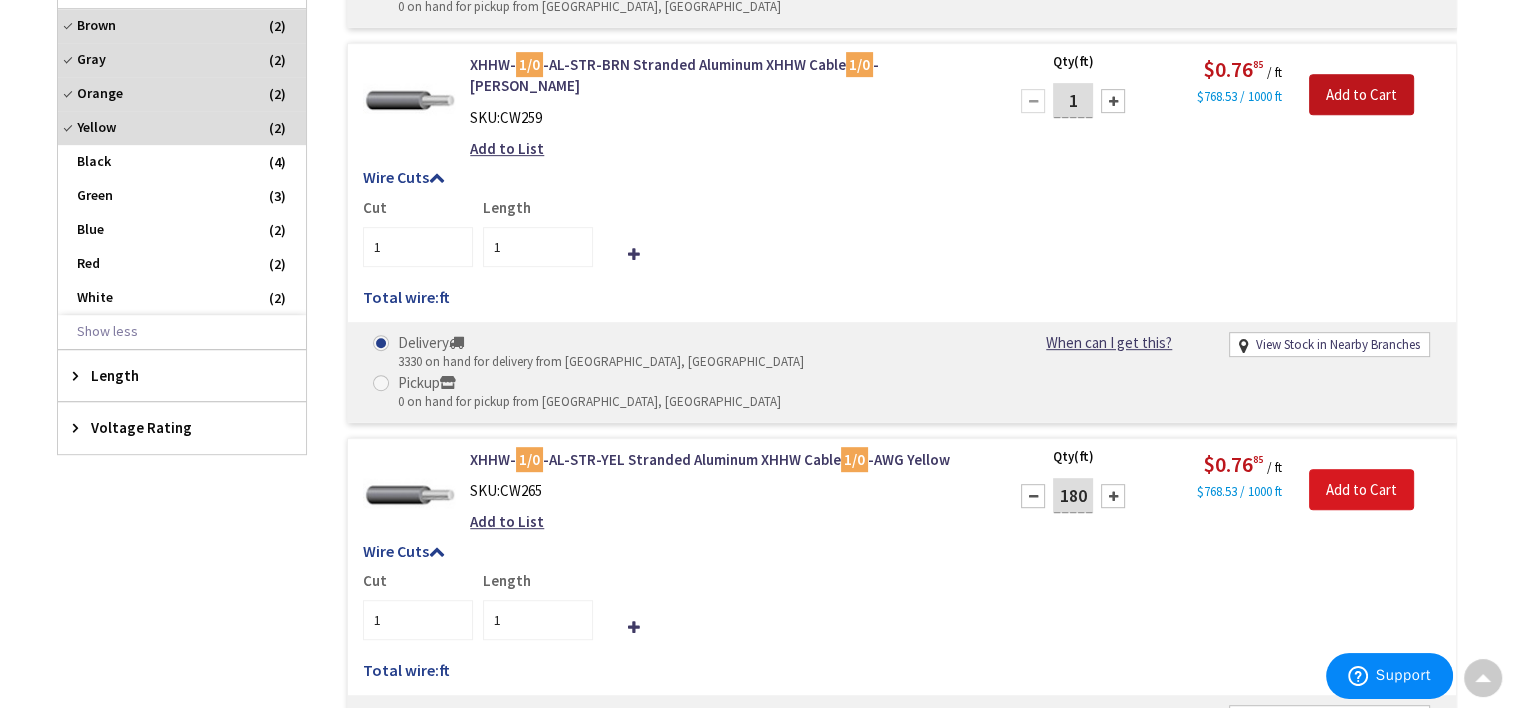 type on "180" 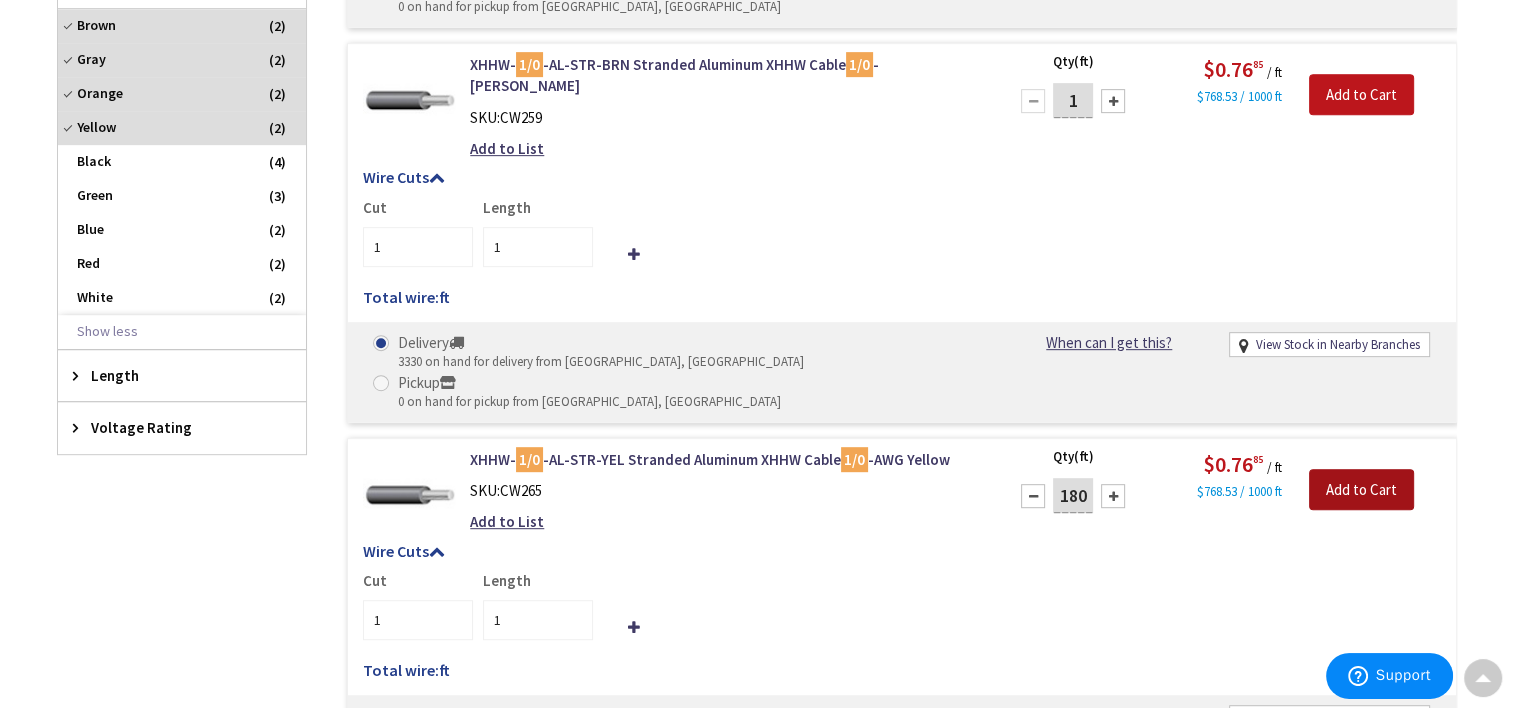 click on "Add to Cart" at bounding box center [1361, 490] 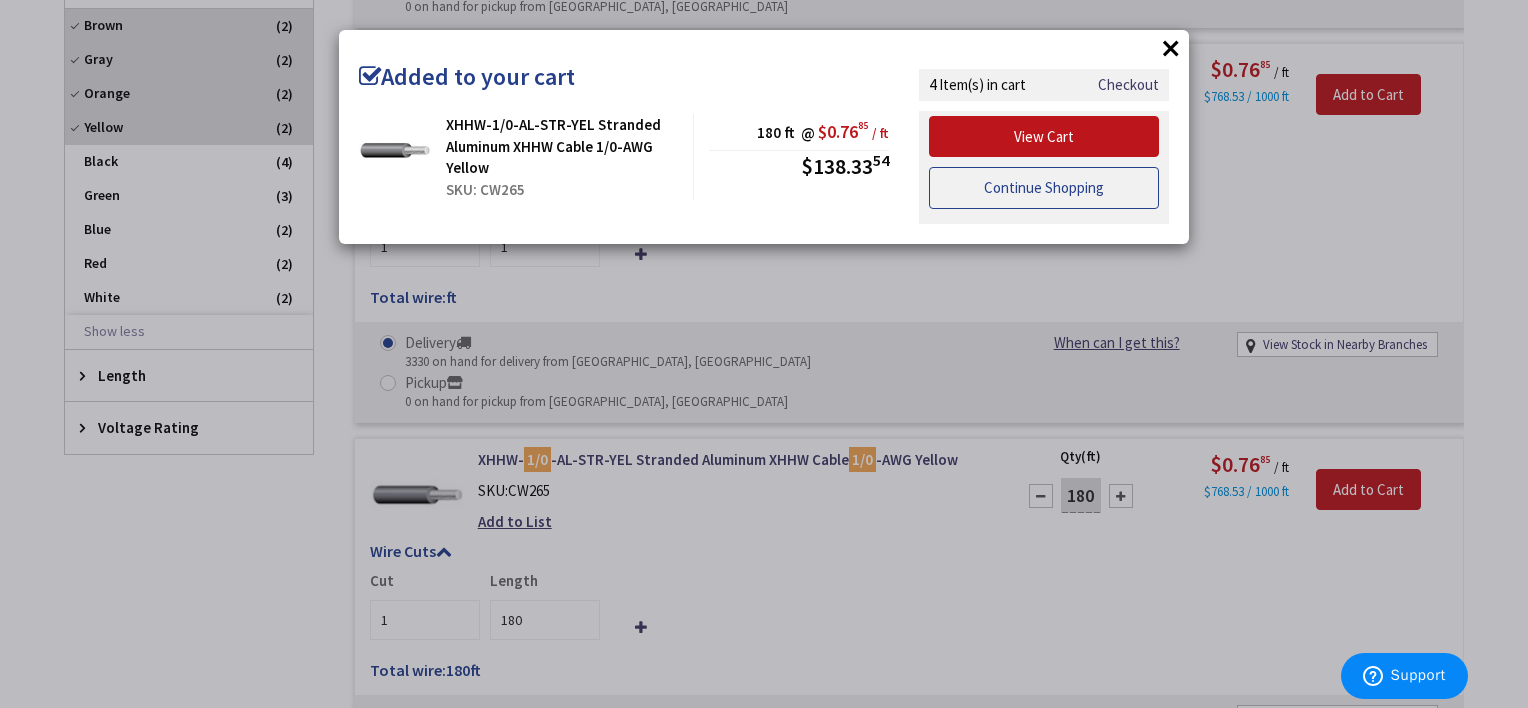 click on "Continue Shopping" at bounding box center (1044, 188) 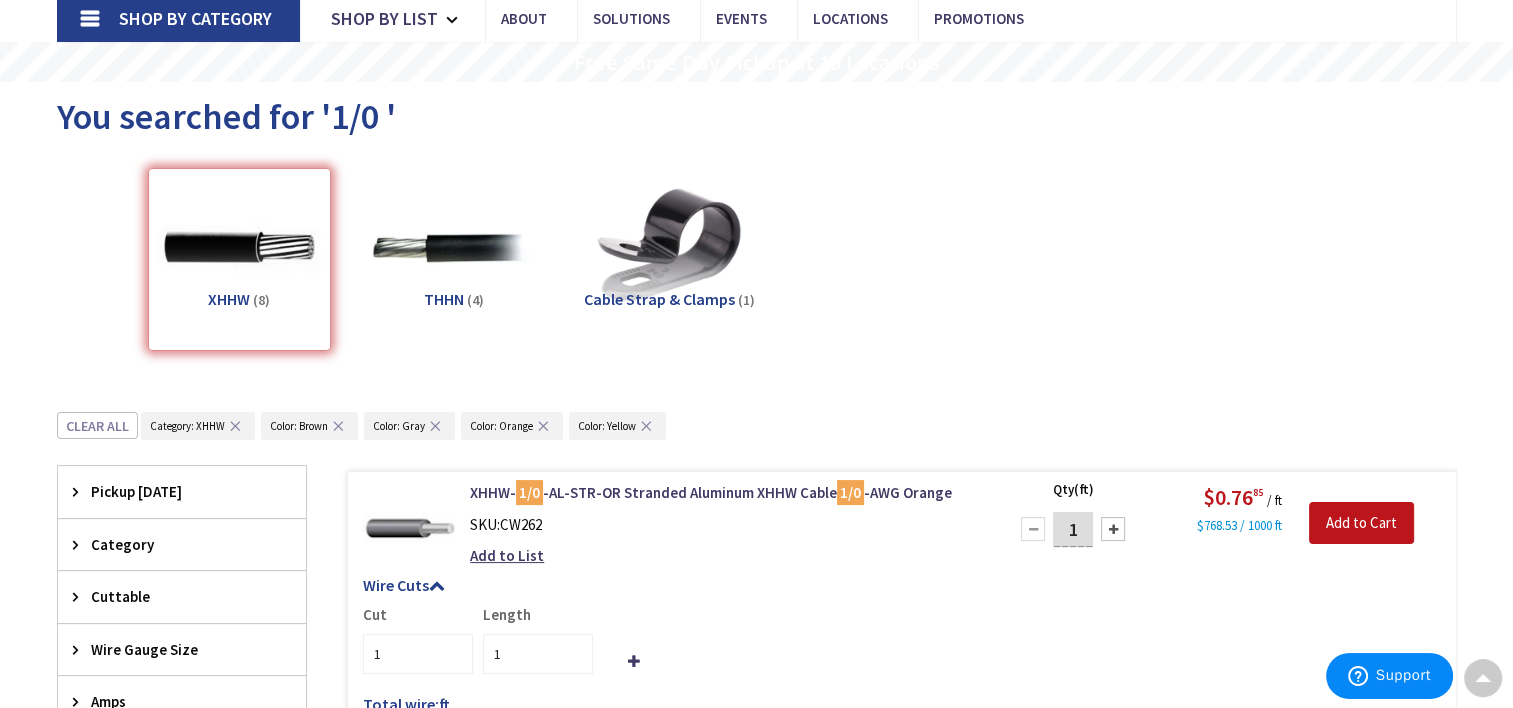 scroll, scrollTop: 0, scrollLeft: 0, axis: both 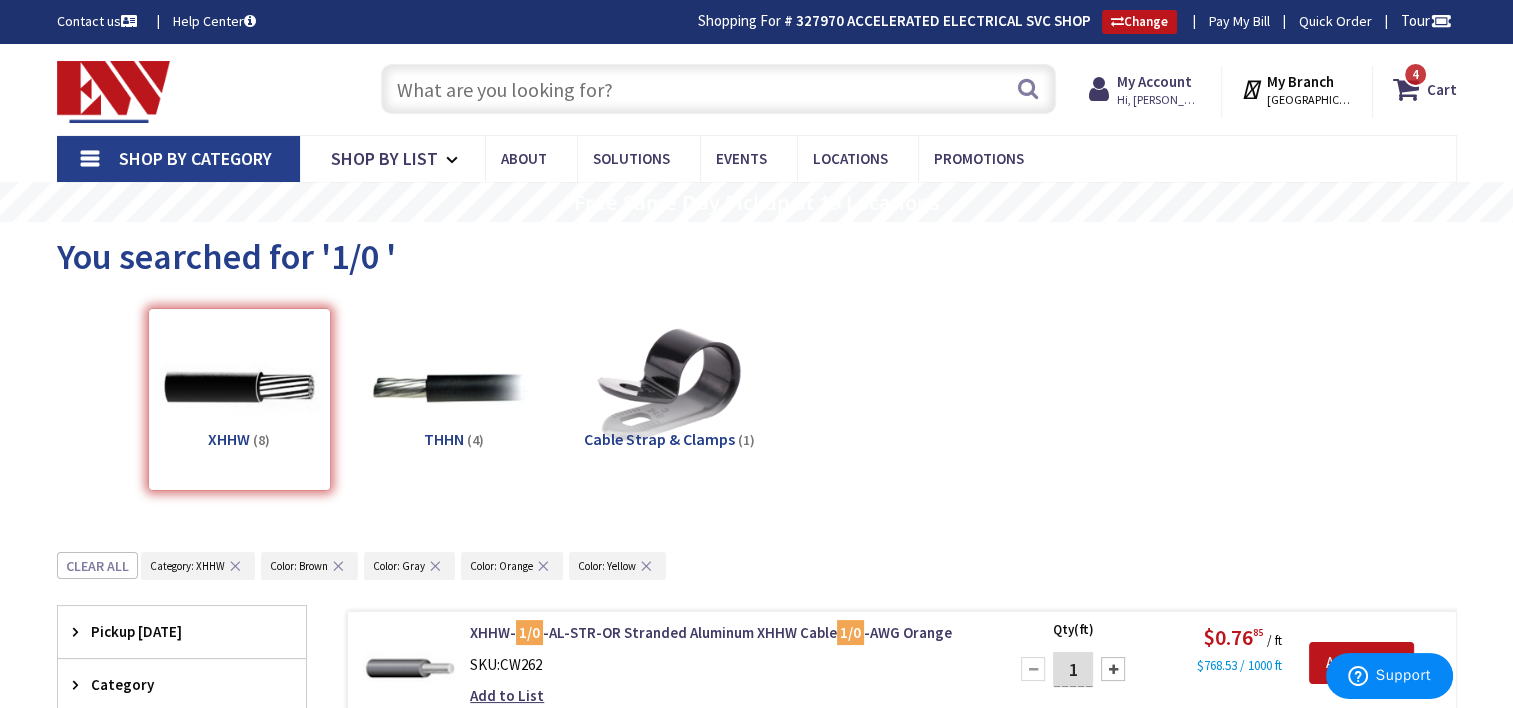 click at bounding box center [718, 89] 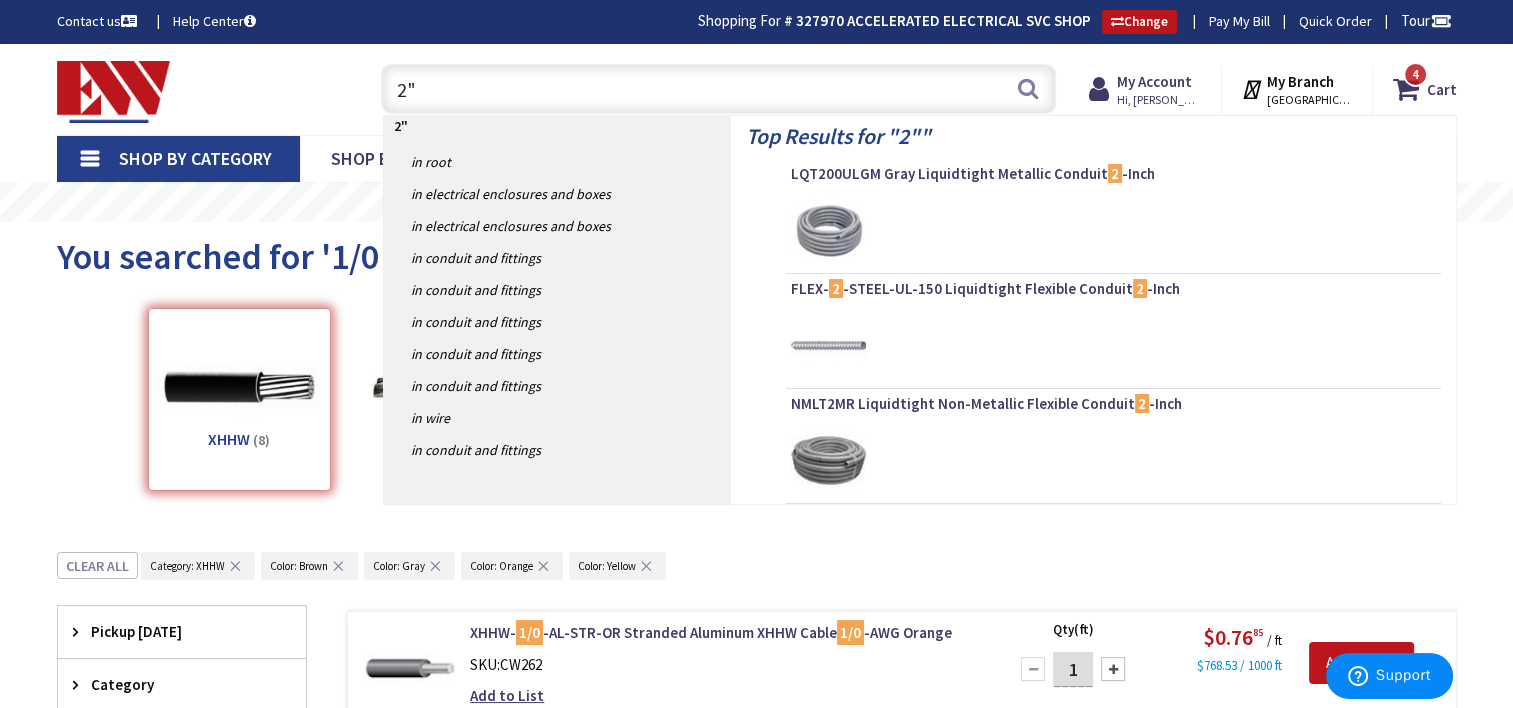 click on "You searched for '1/0 '
View Subcategories
XHHW
(8)
THHN
(4)
Cable Strap & Clamps
(1)
Clear all
Category : Category: XHHW ✕ Color : ✕ ✕" at bounding box center [757, 1318] 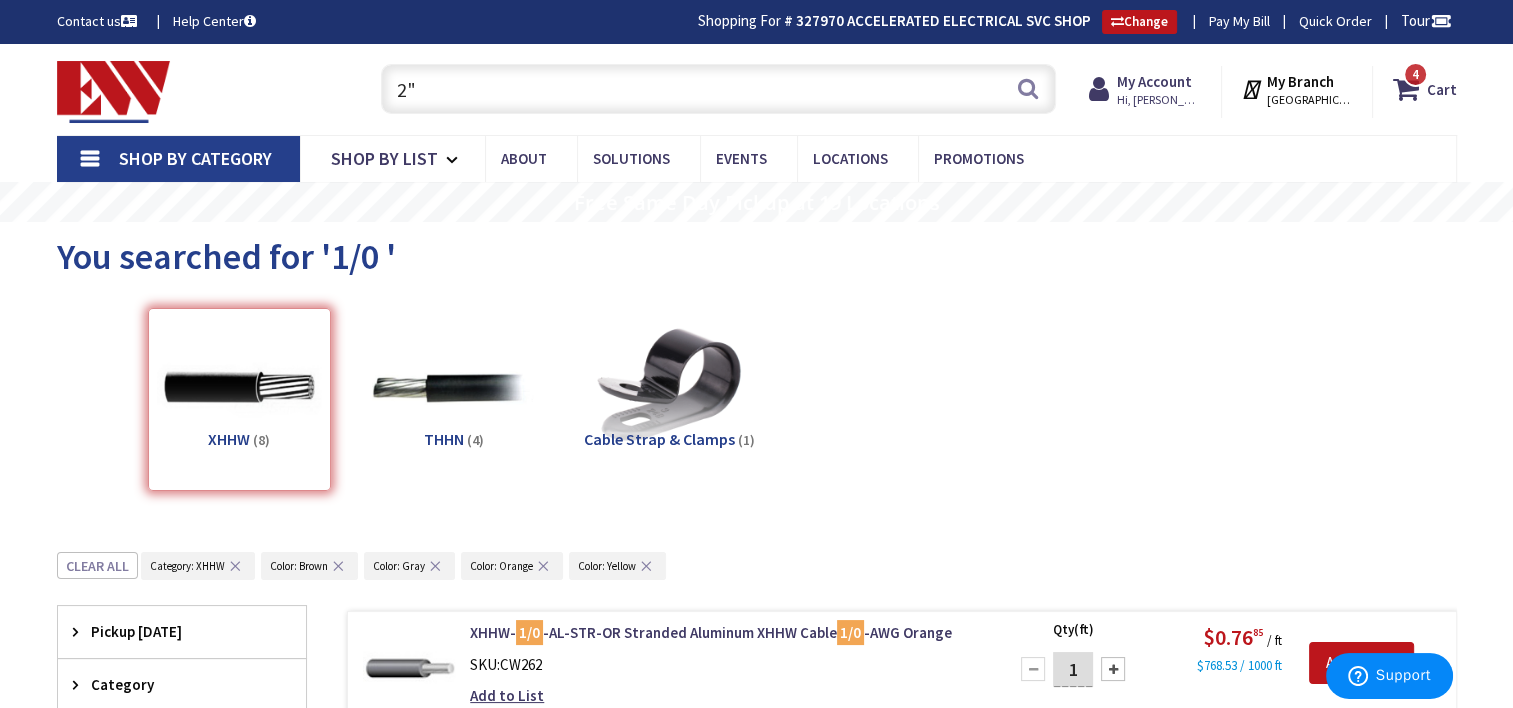 click on "2"" at bounding box center [718, 89] 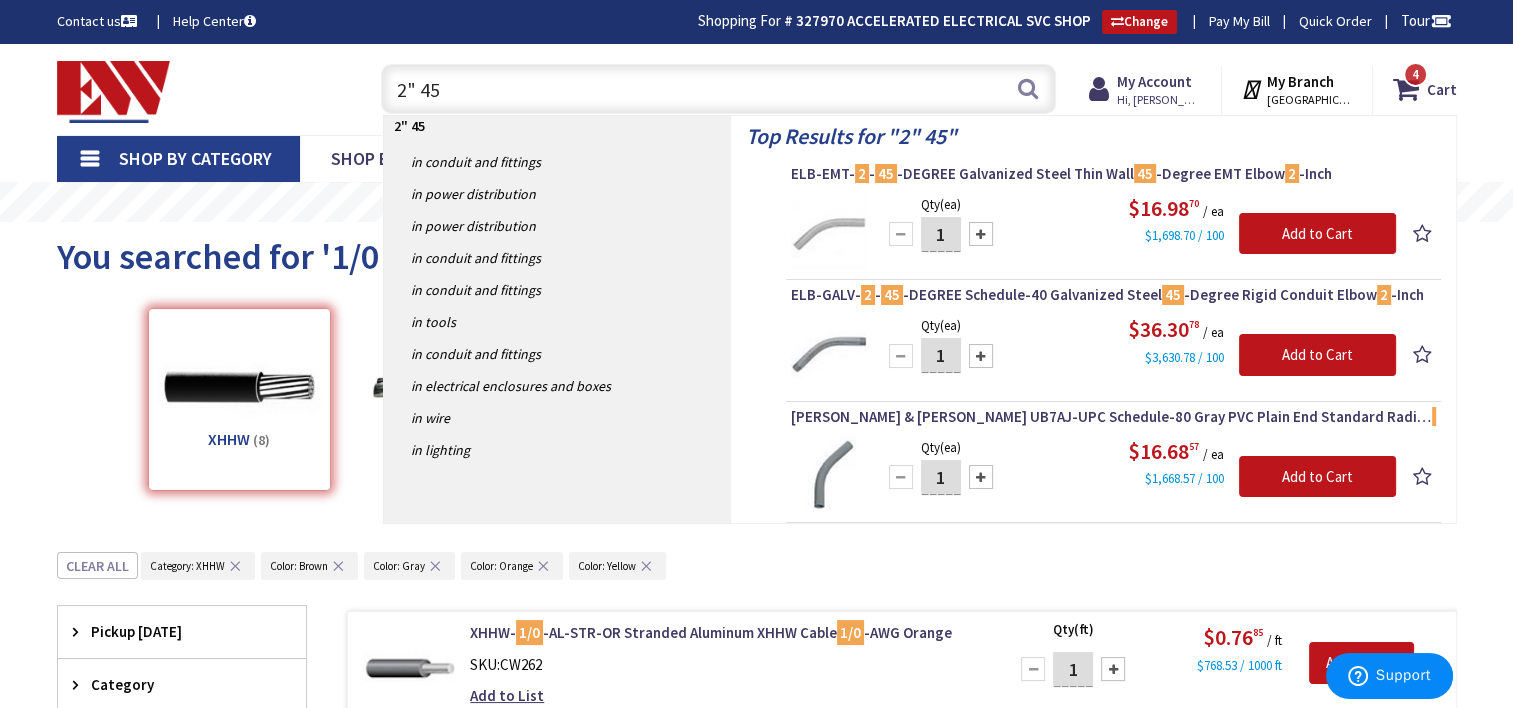 type on "2" 45" 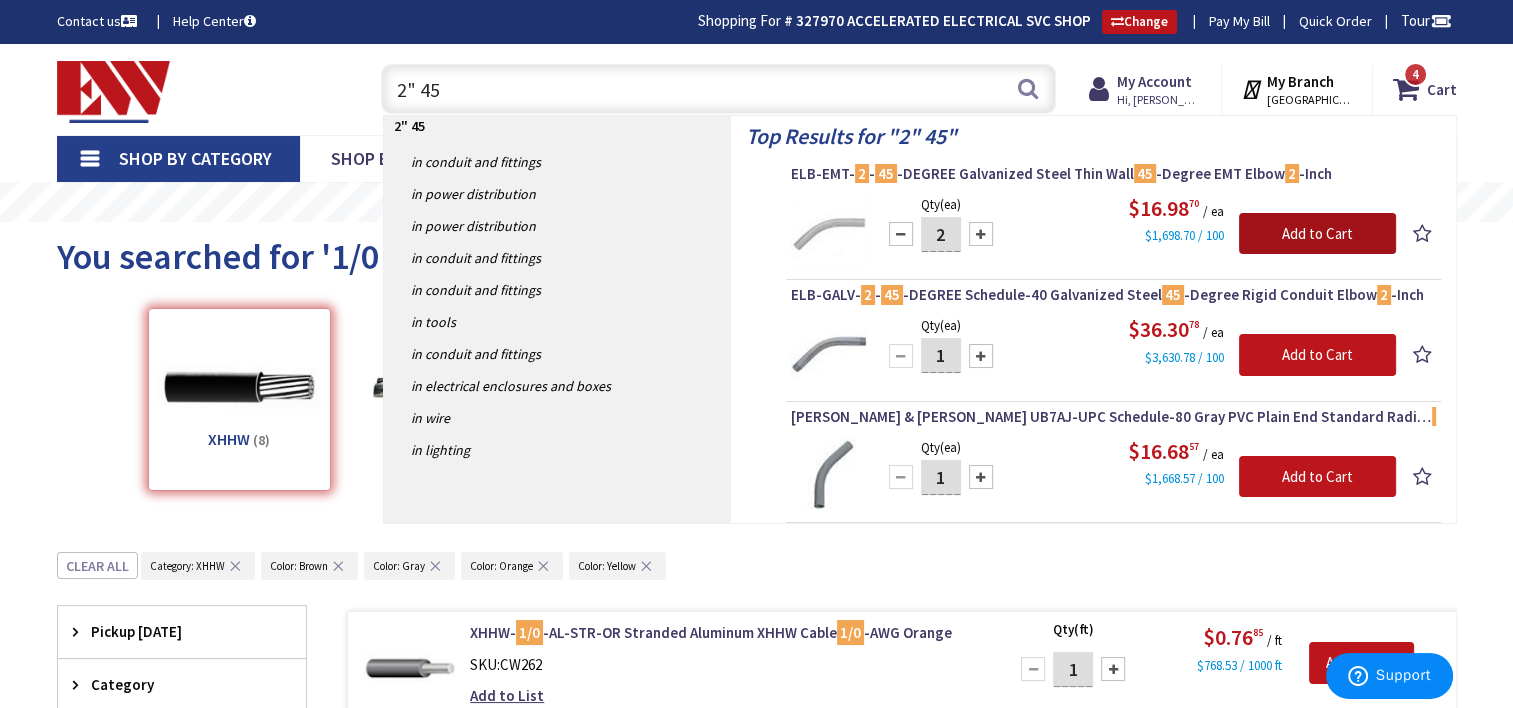 click on "Add to Cart" at bounding box center [1317, 234] 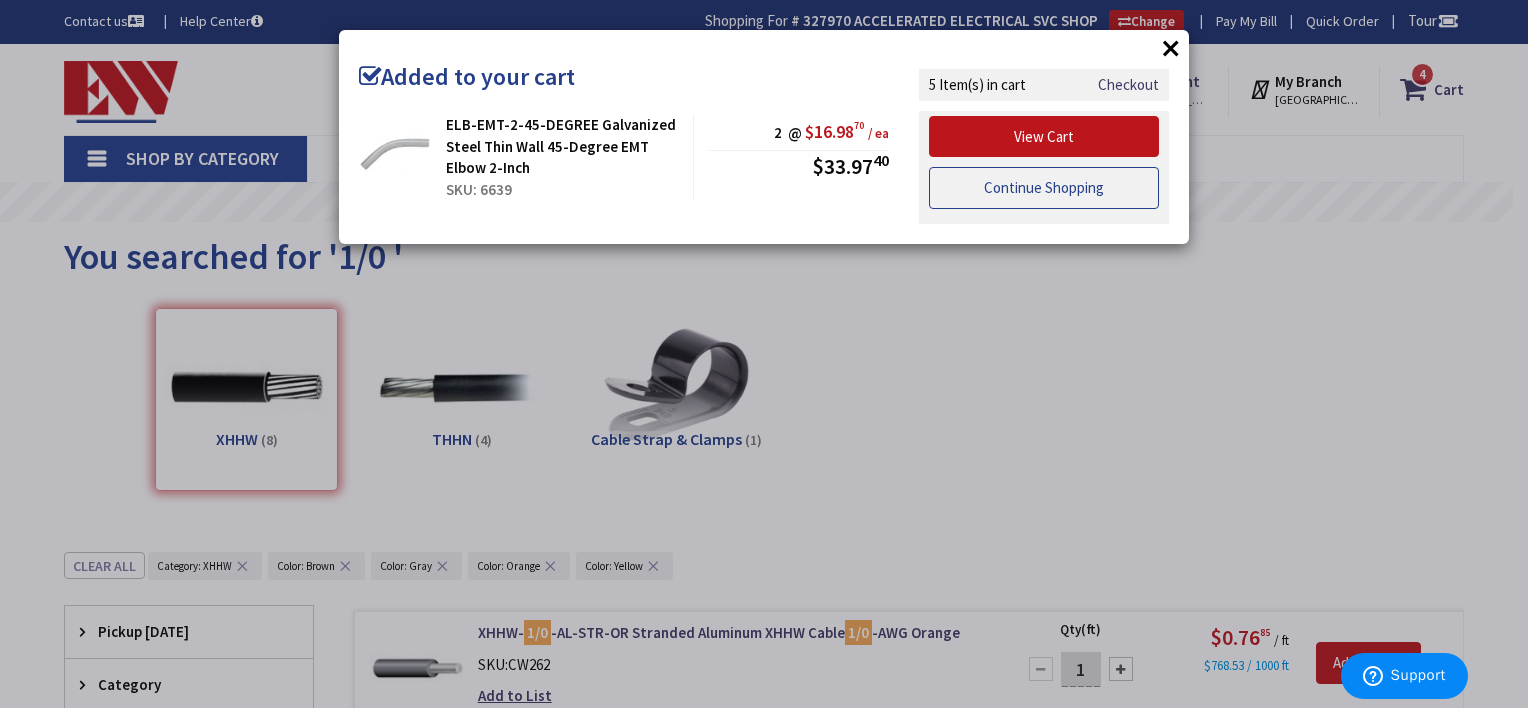 click on "Continue Shopping" at bounding box center [1044, 188] 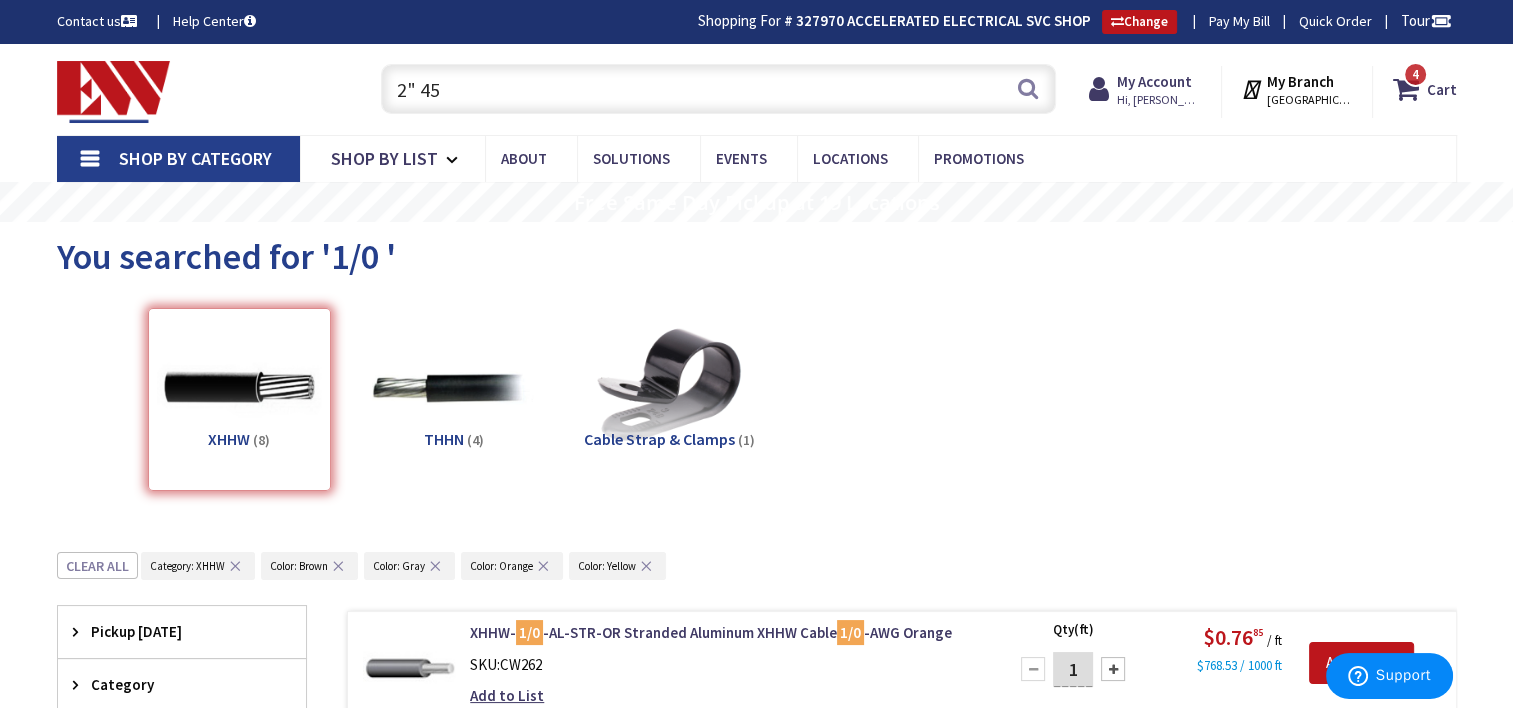 click on "2" 45" at bounding box center (718, 89) 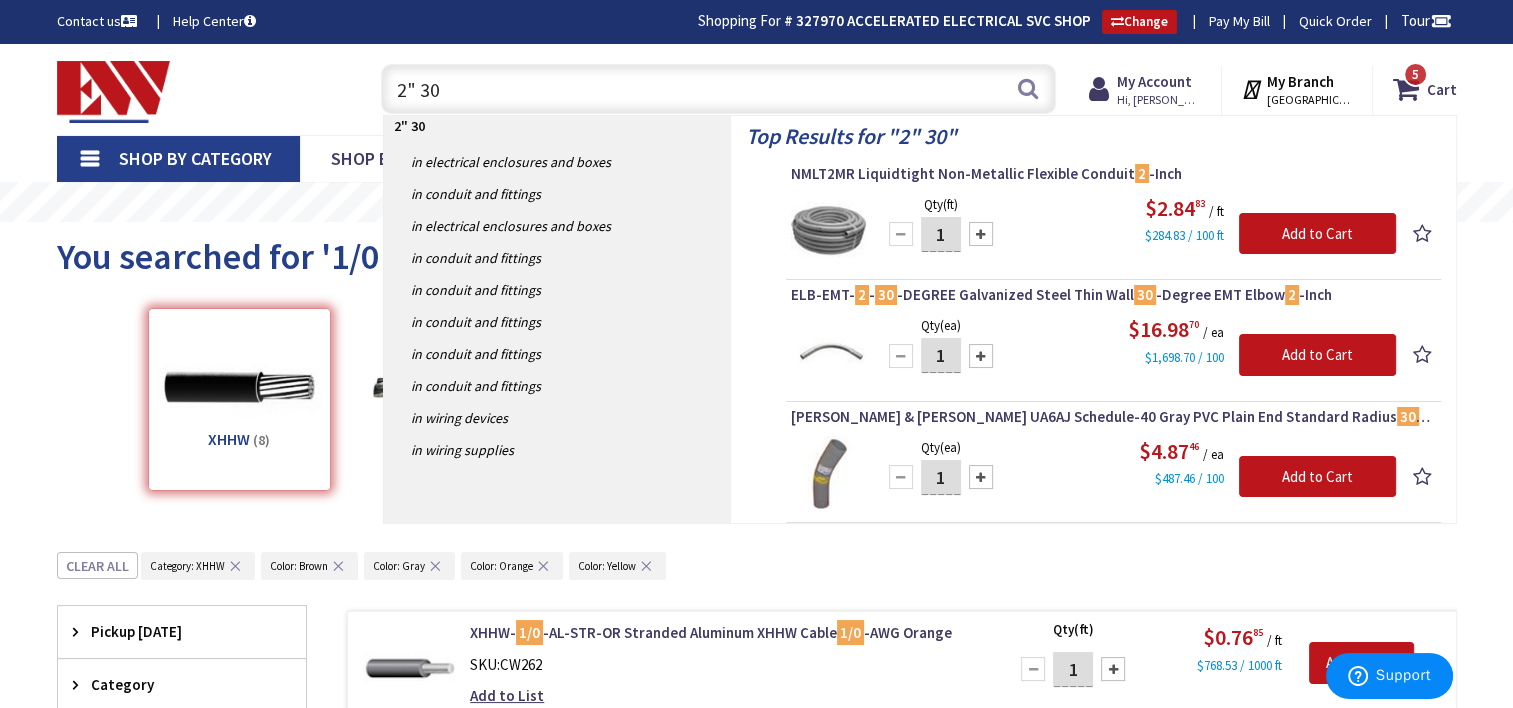 type on "2" 30" 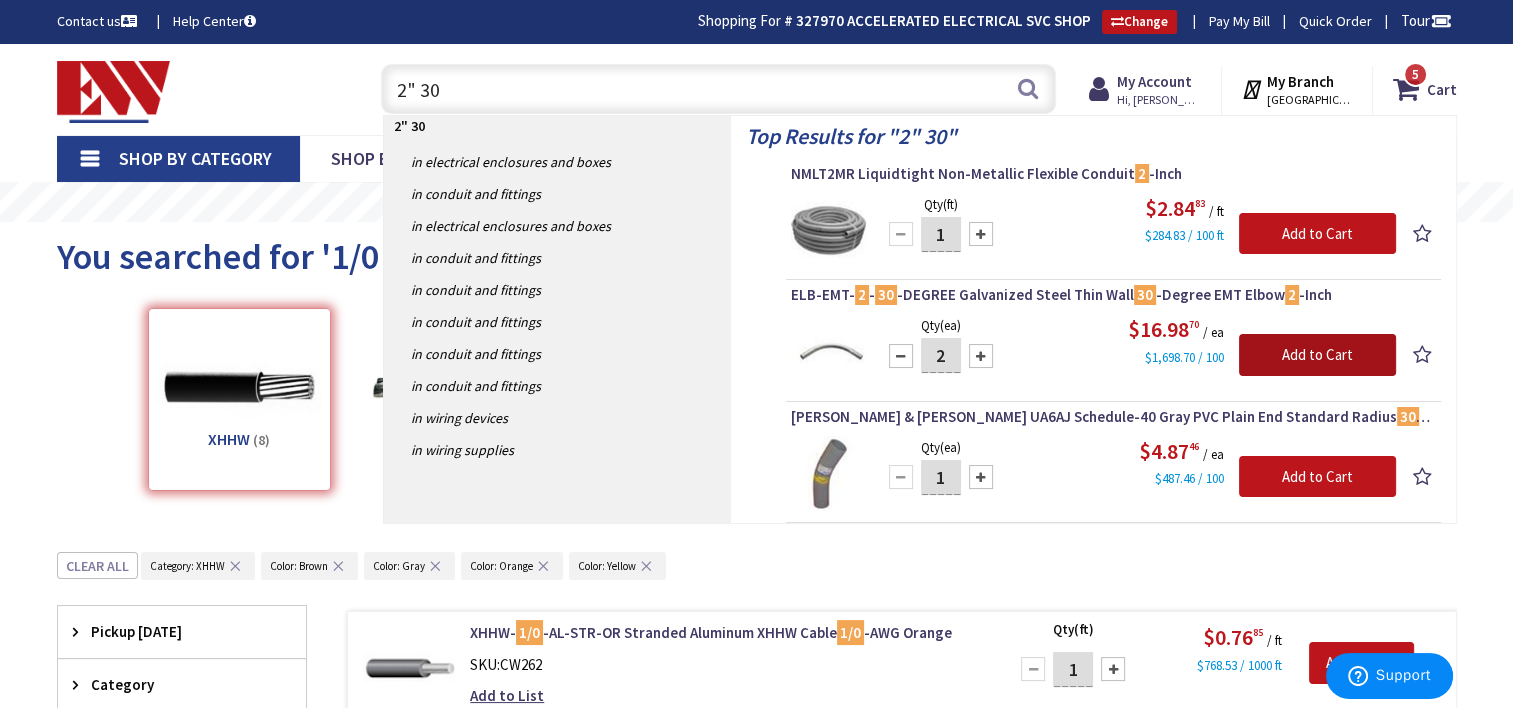 click on "Add to Cart" at bounding box center [1317, 355] 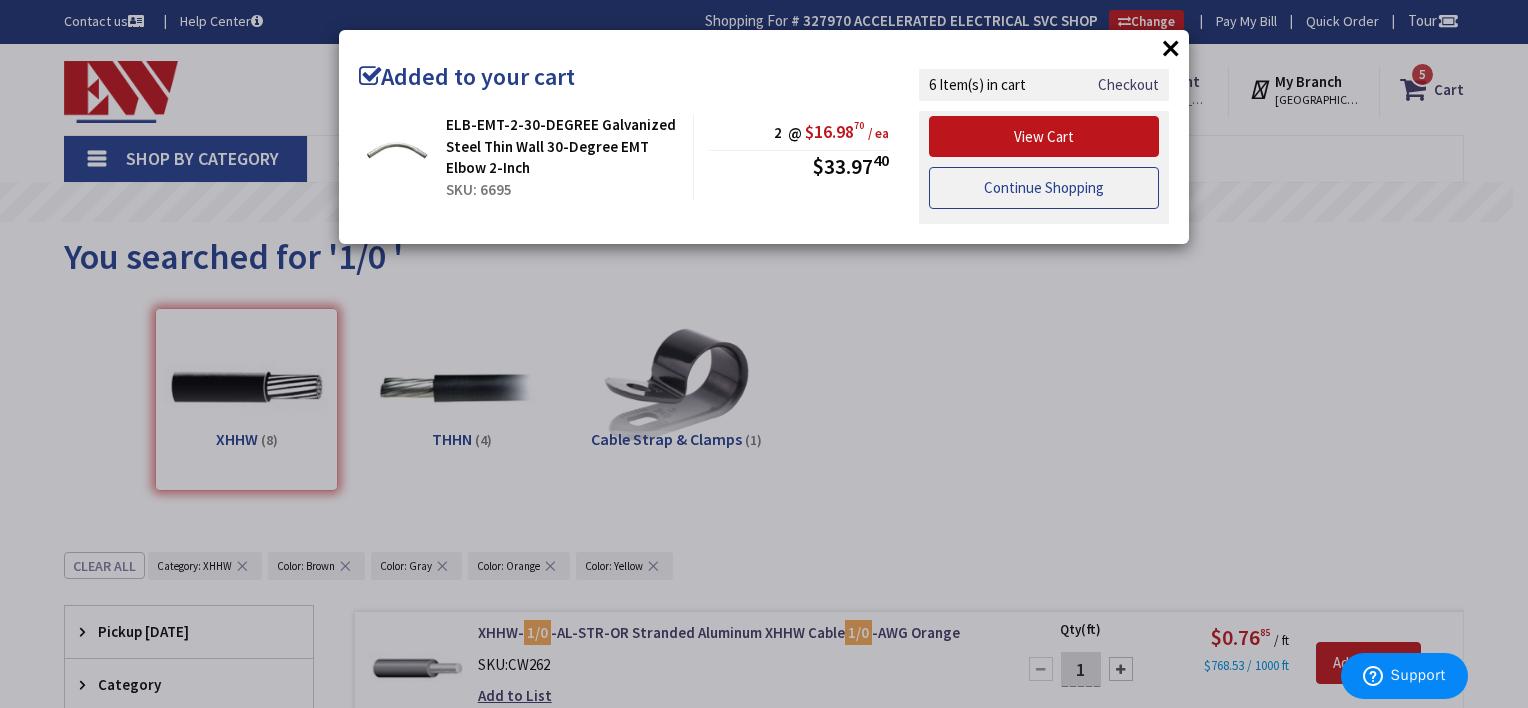 drag, startPoint x: 1044, startPoint y: 191, endPoint x: 1016, endPoint y: 204, distance: 30.870699 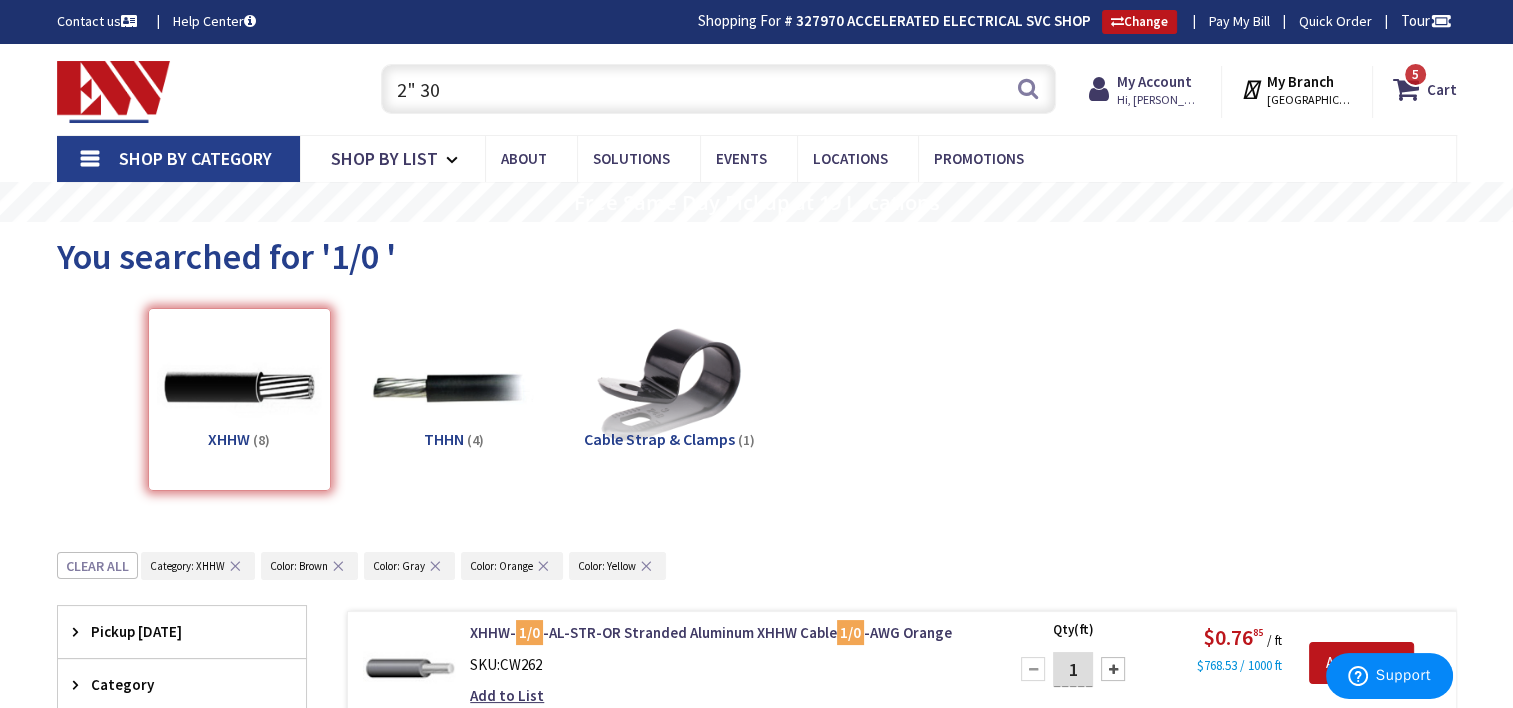 click on "2" 30" at bounding box center (718, 89) 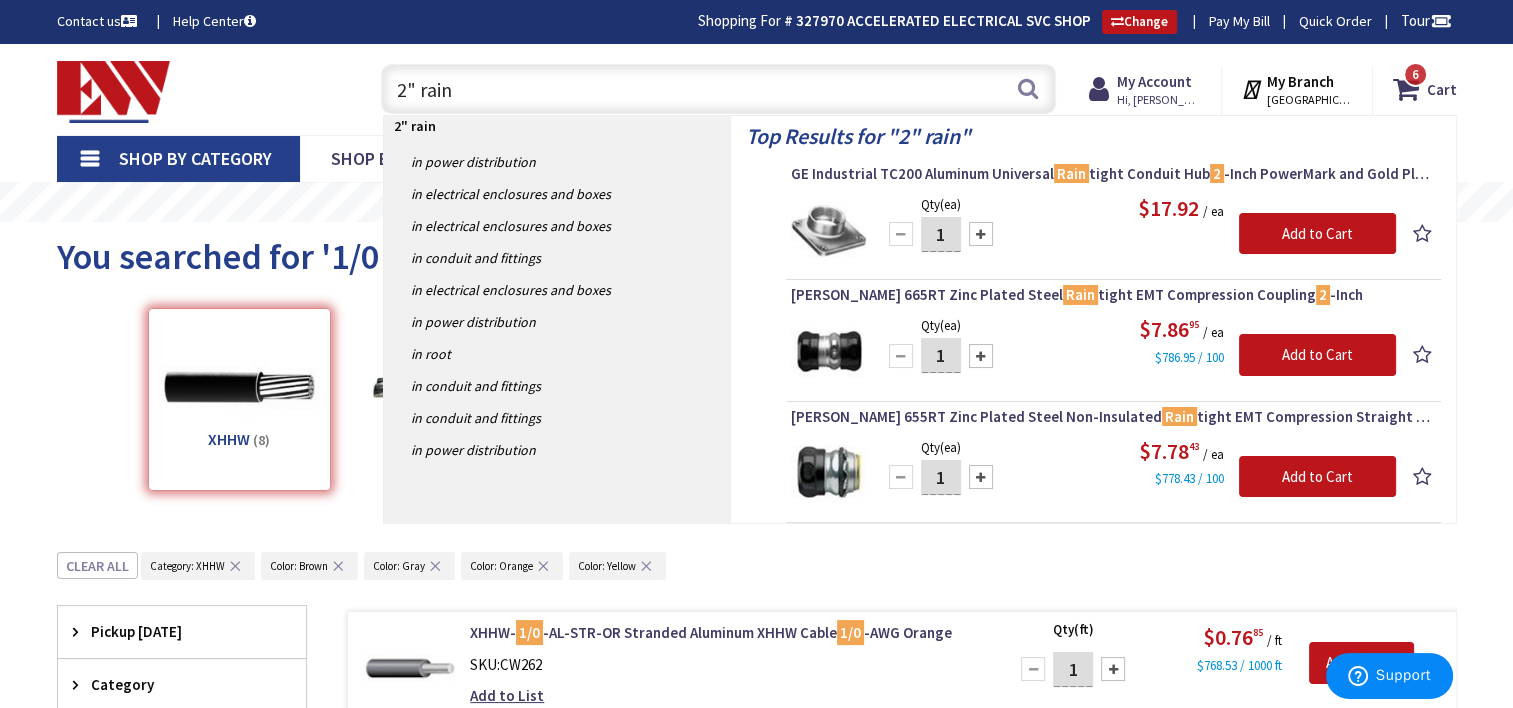type on "2" rain" 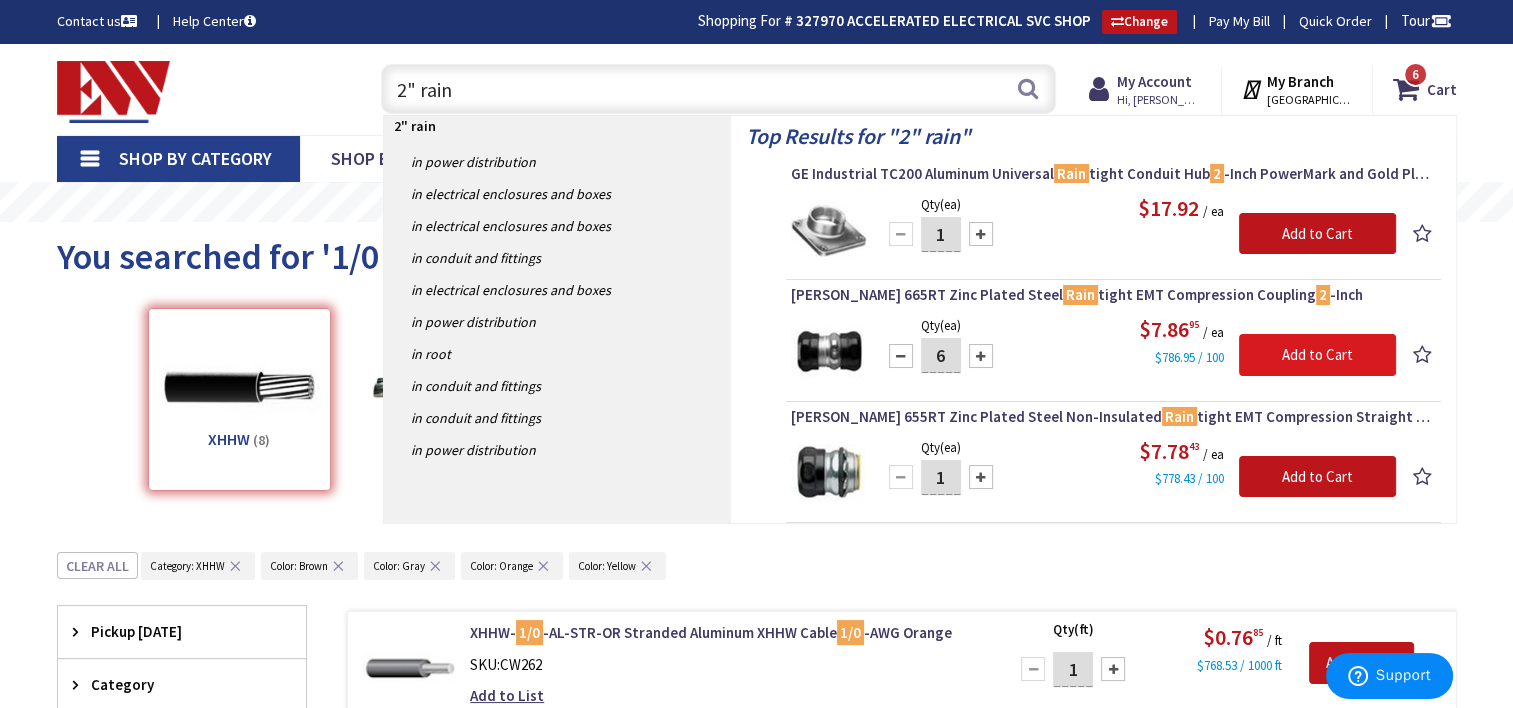 type on "6" 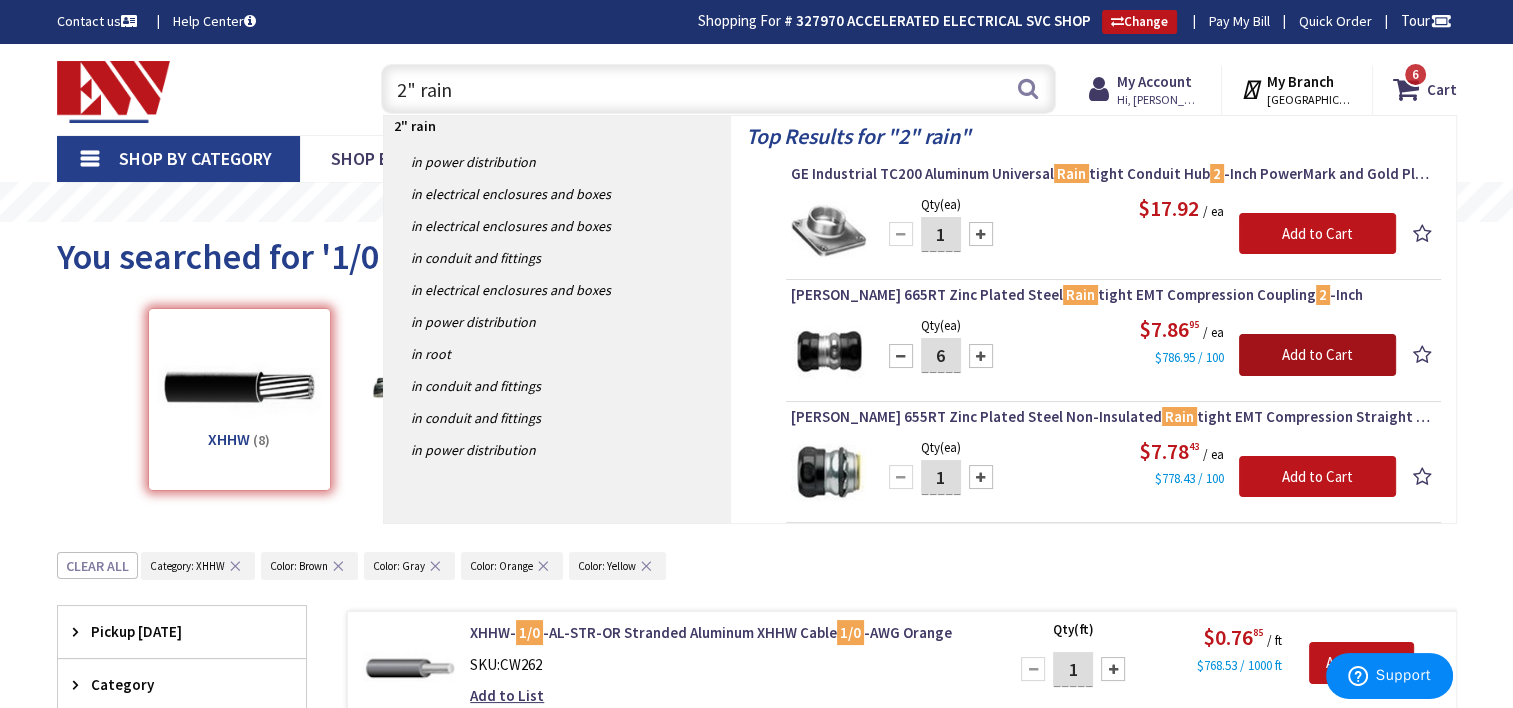 click on "Add to Cart" at bounding box center (1317, 355) 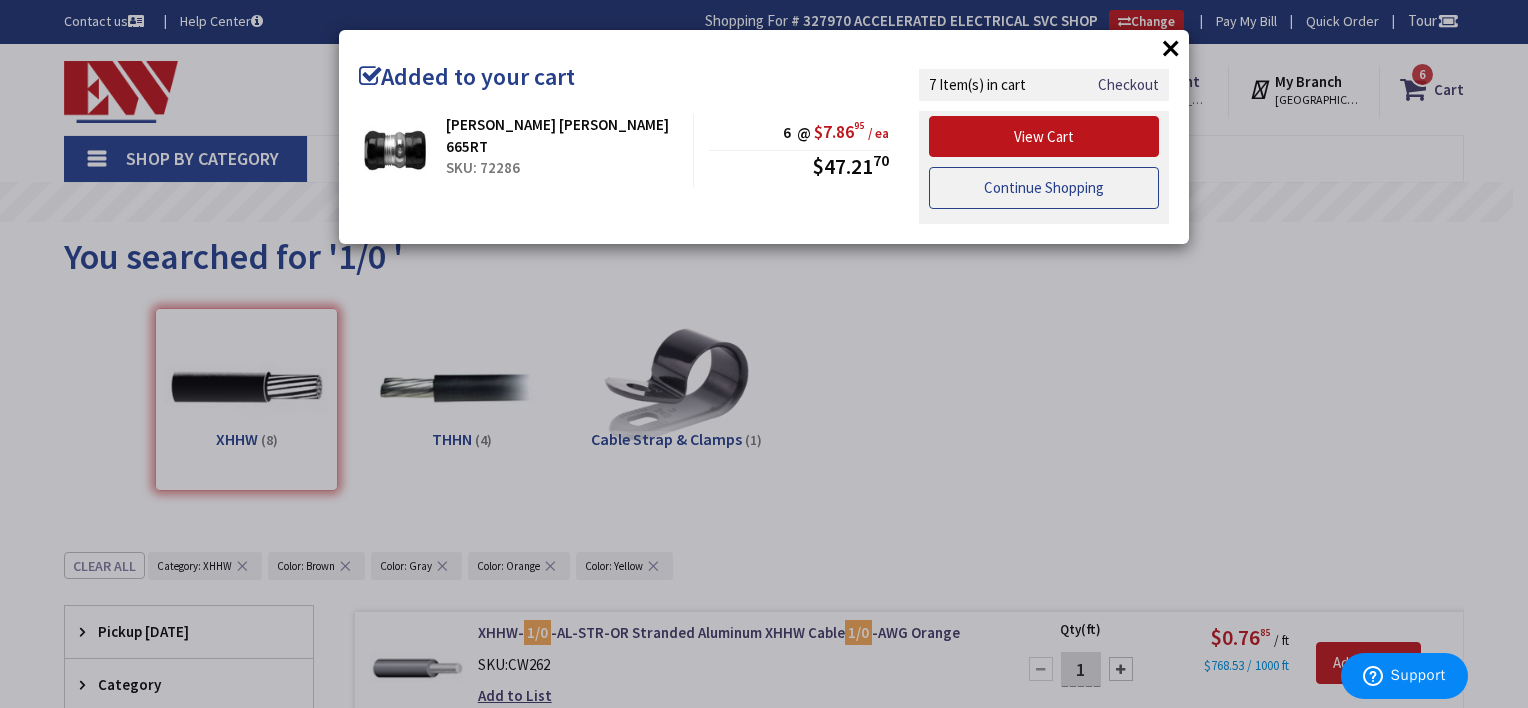 click on "Continue Shopping" at bounding box center [1044, 188] 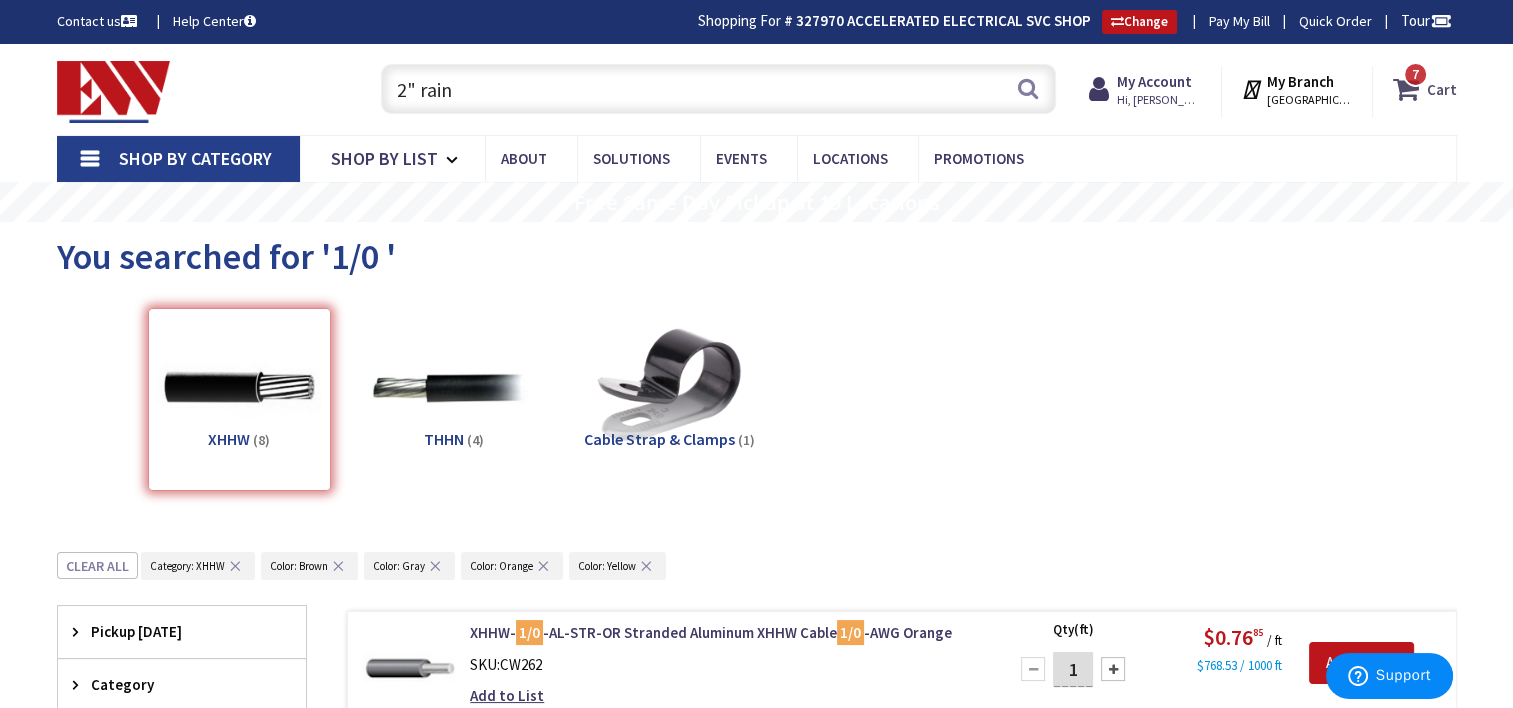 click on "Cart" at bounding box center [1442, 89] 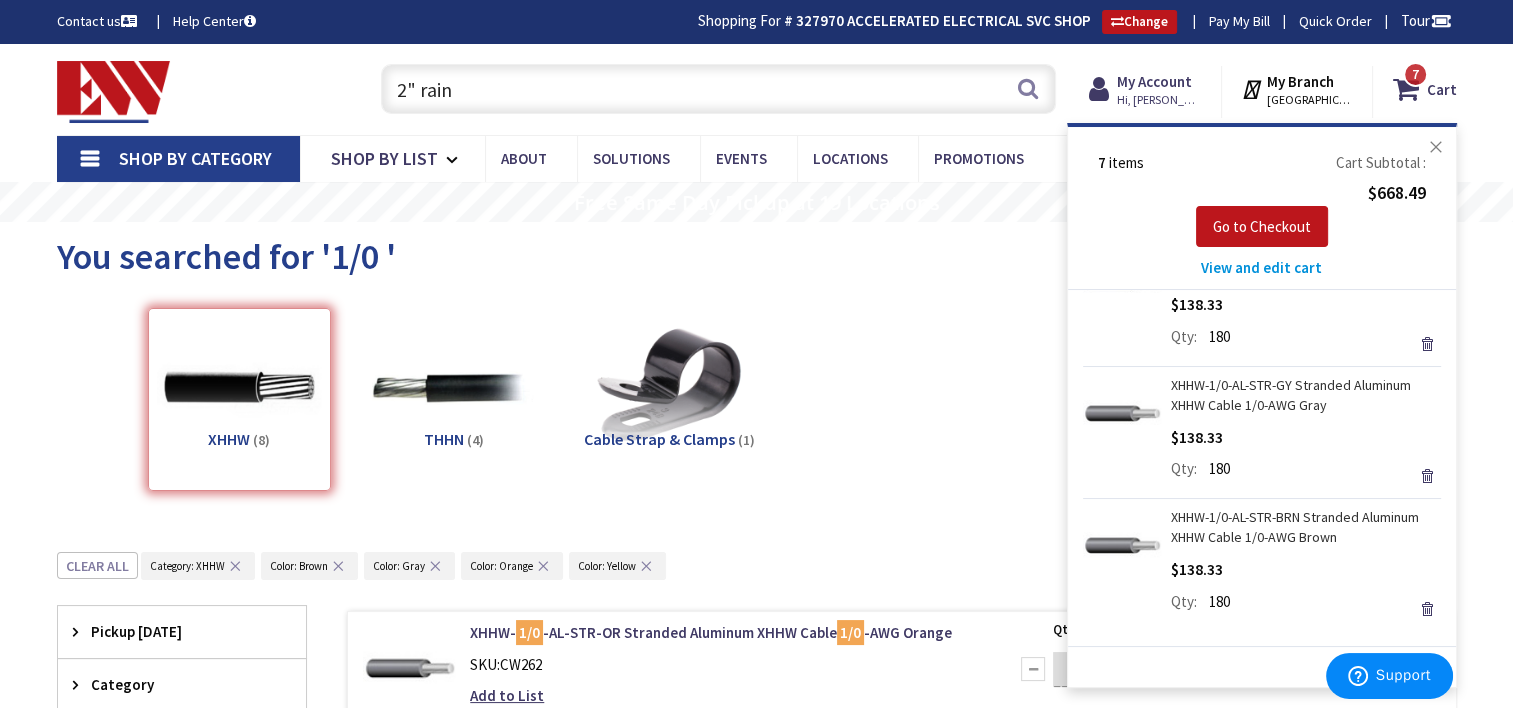 scroll, scrollTop: 612, scrollLeft: 0, axis: vertical 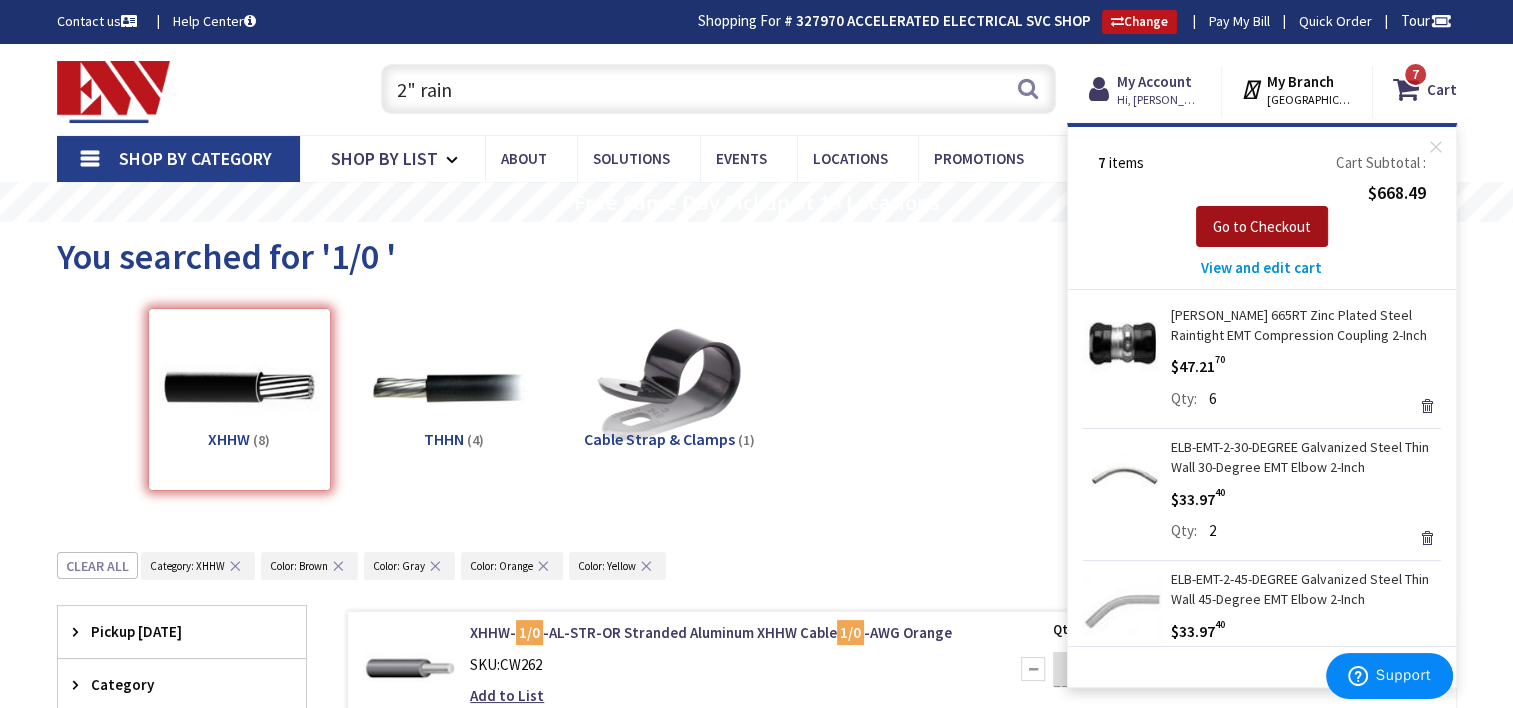 click on "Go to Checkout" at bounding box center (1262, 226) 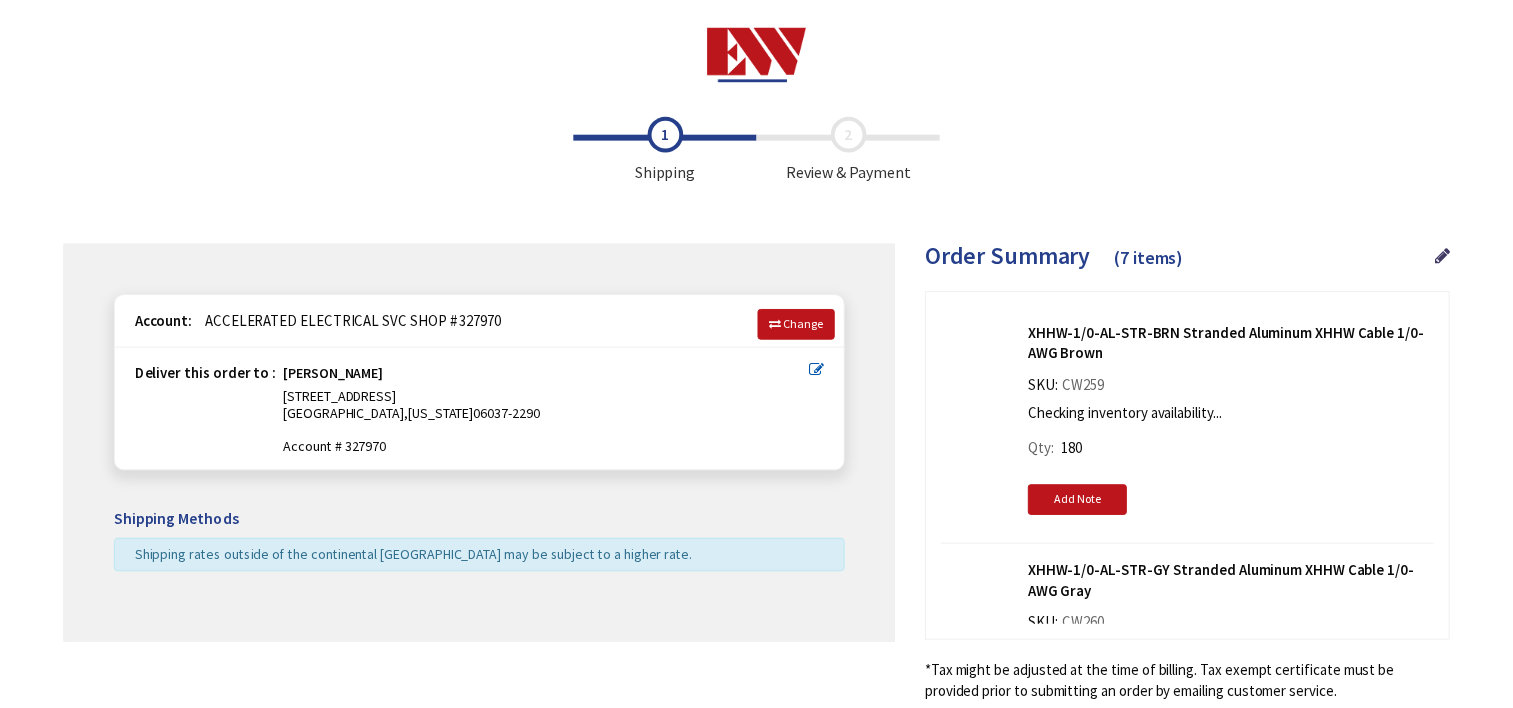 scroll, scrollTop: 0, scrollLeft: 0, axis: both 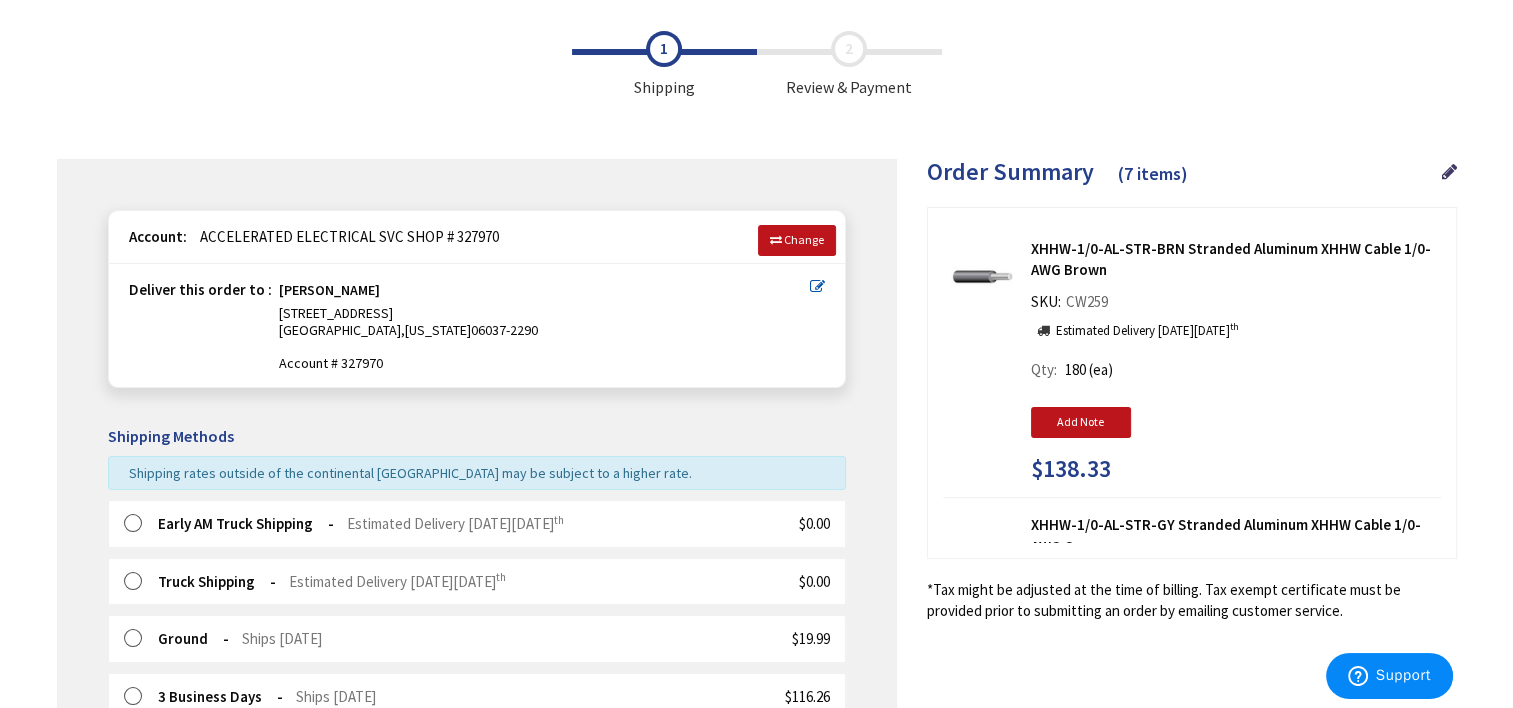 click at bounding box center (139, 582) 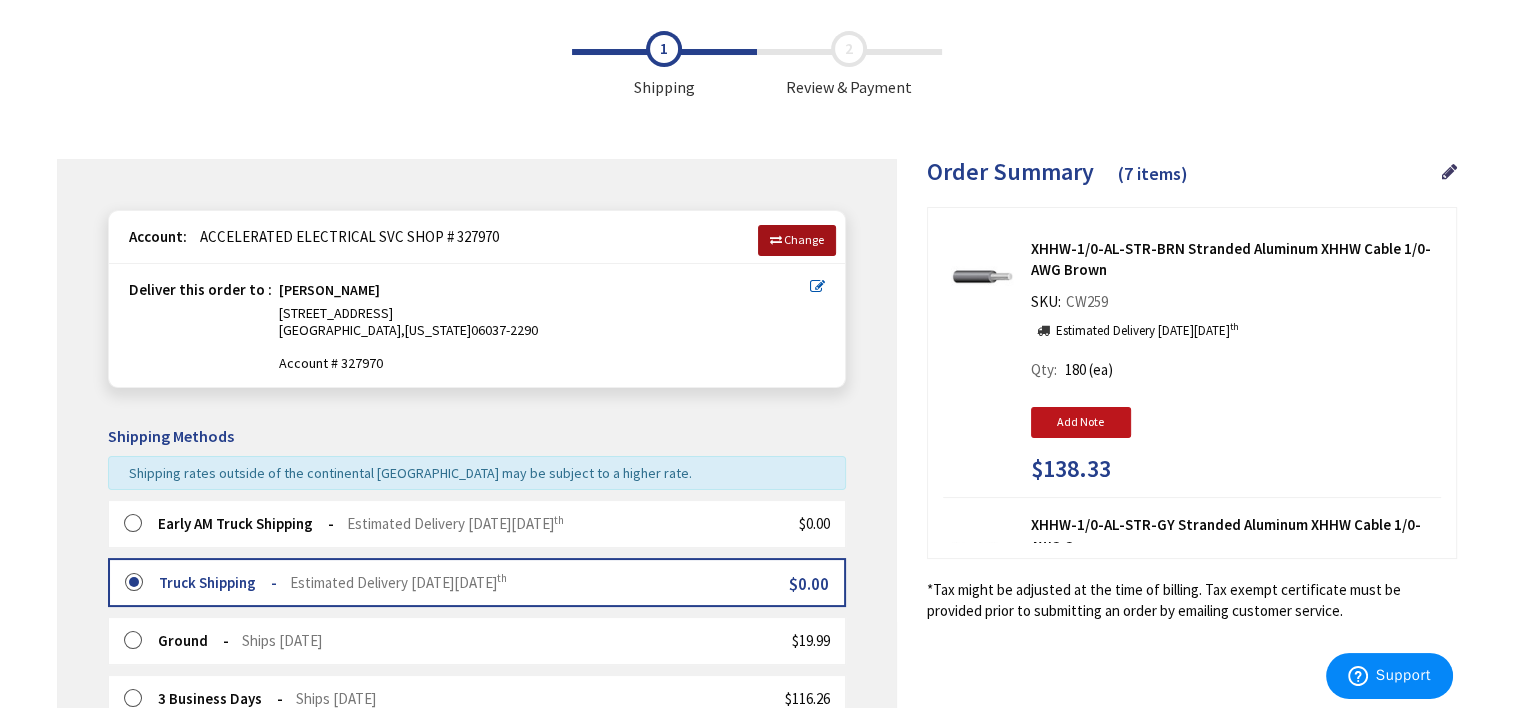 click on "Change" at bounding box center (804, 239) 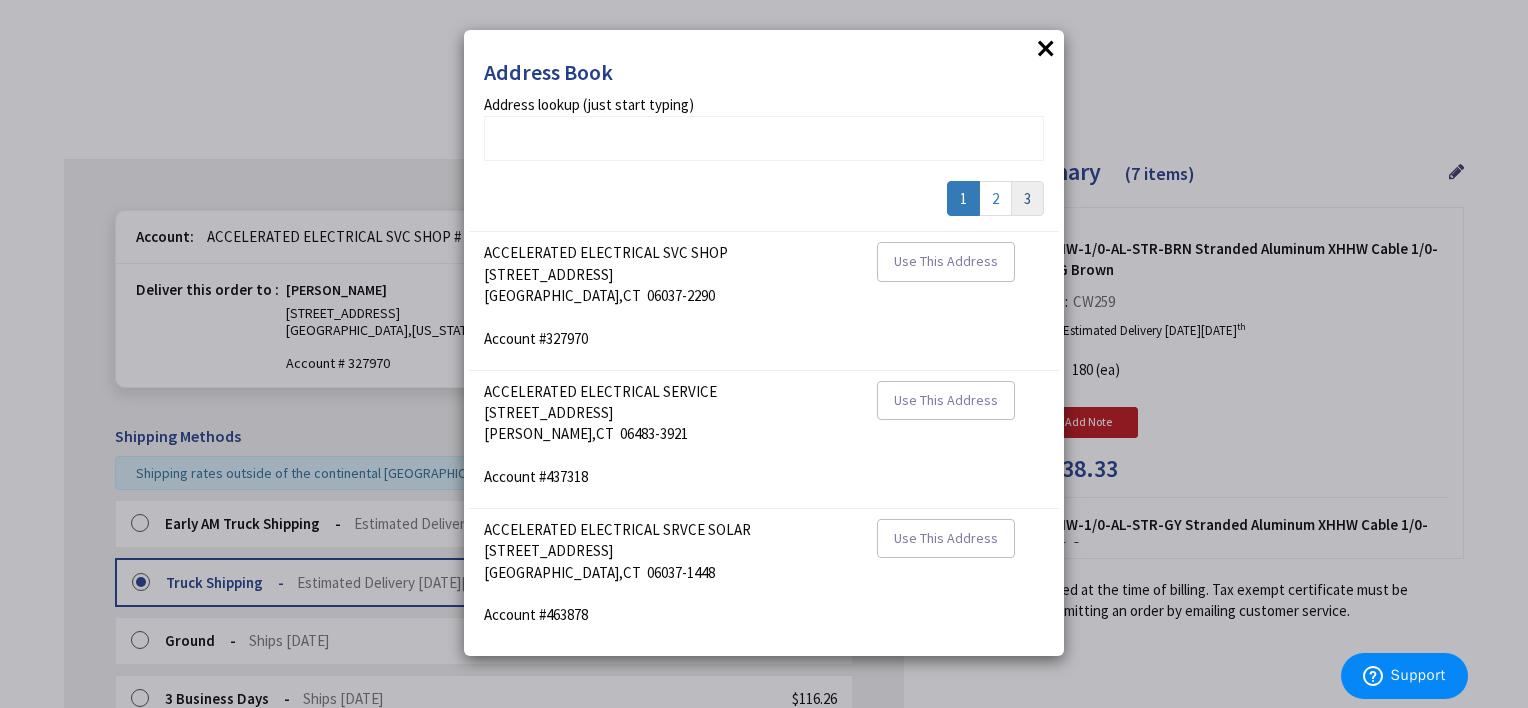 click on "3" at bounding box center [1027, 198] 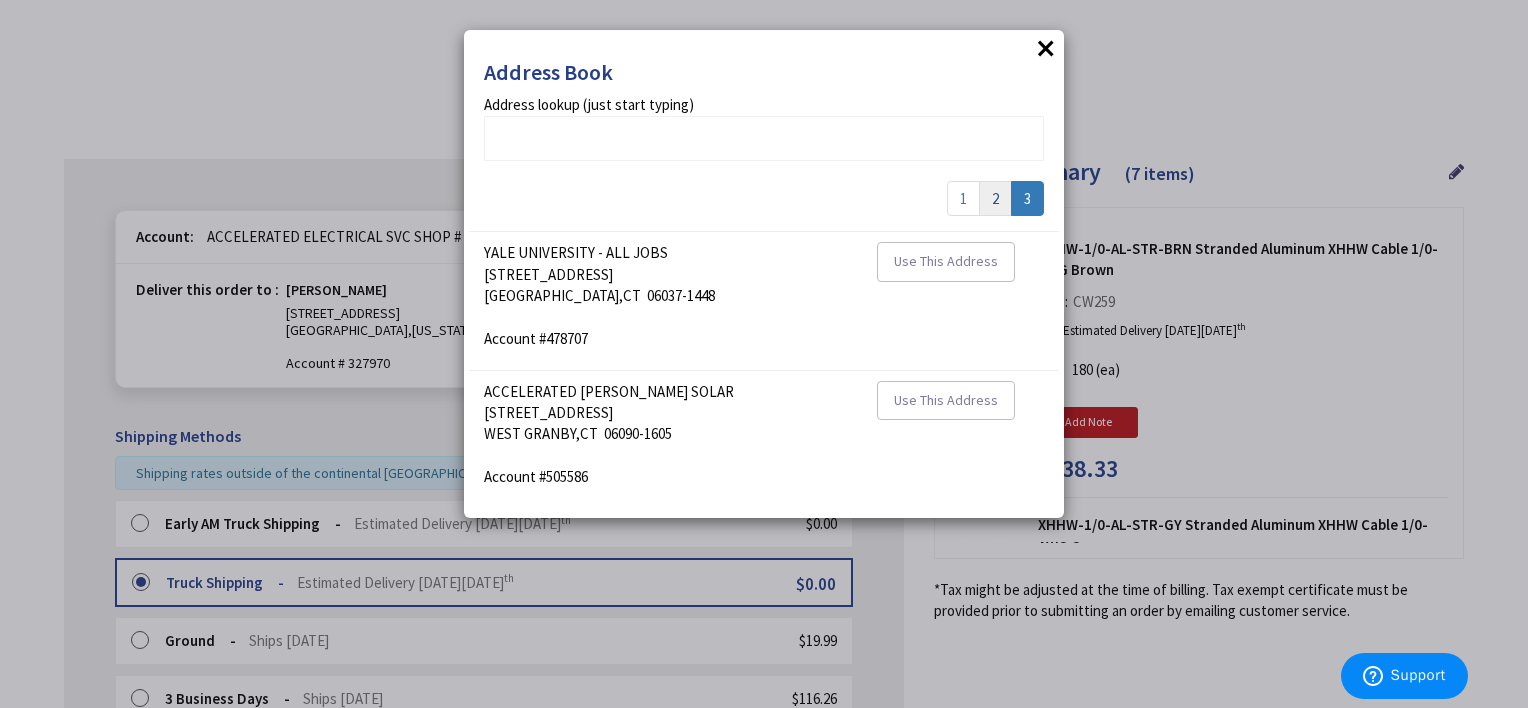 click on "2" at bounding box center [995, 198] 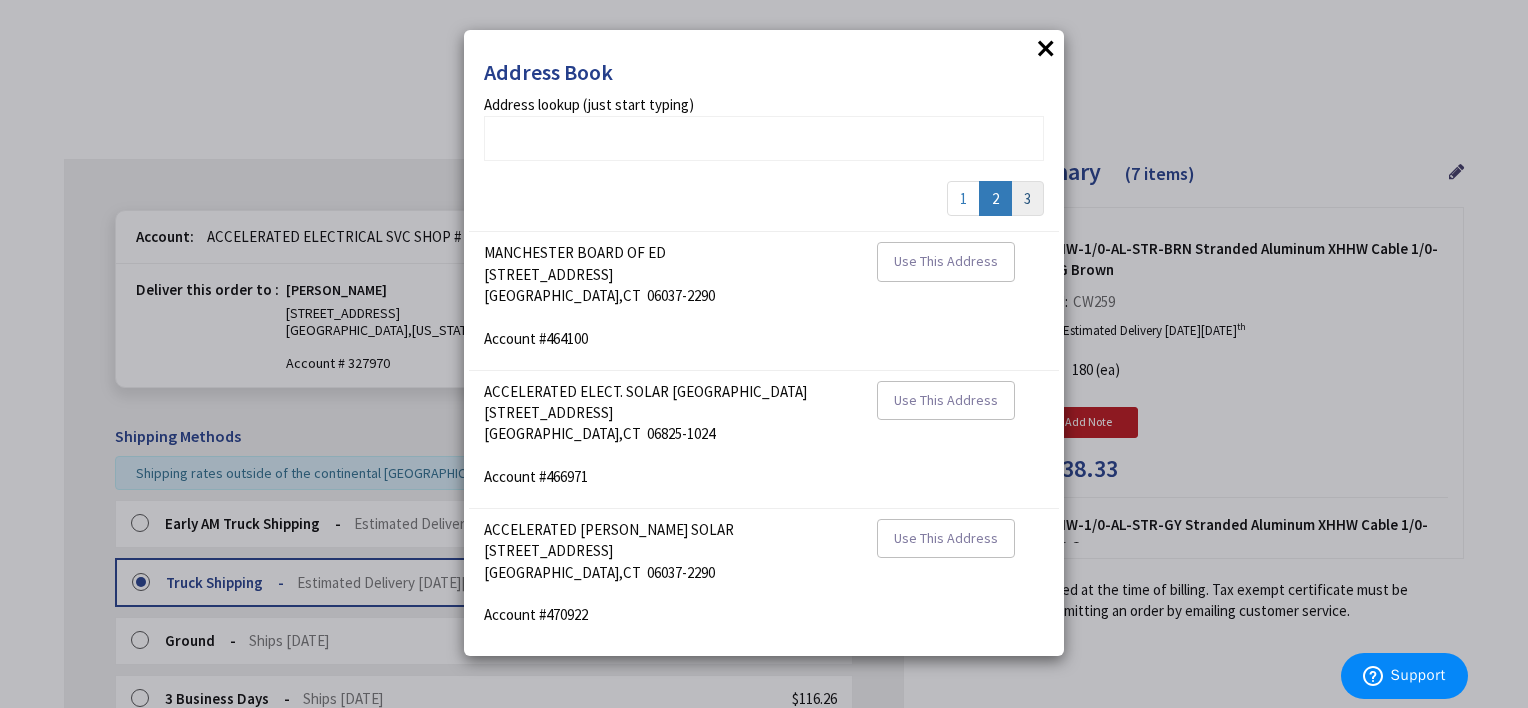 click on "3" at bounding box center [1027, 198] 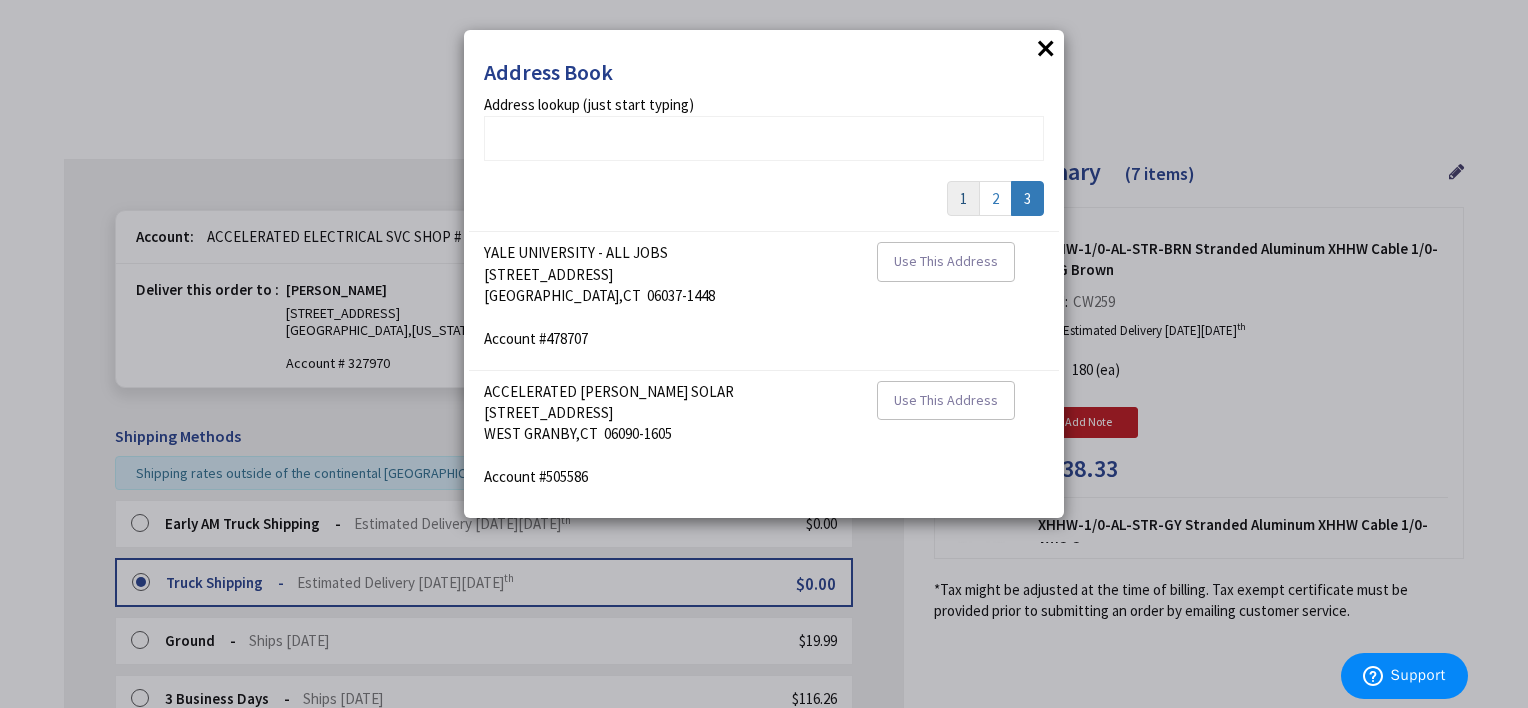 click on "1" at bounding box center [963, 198] 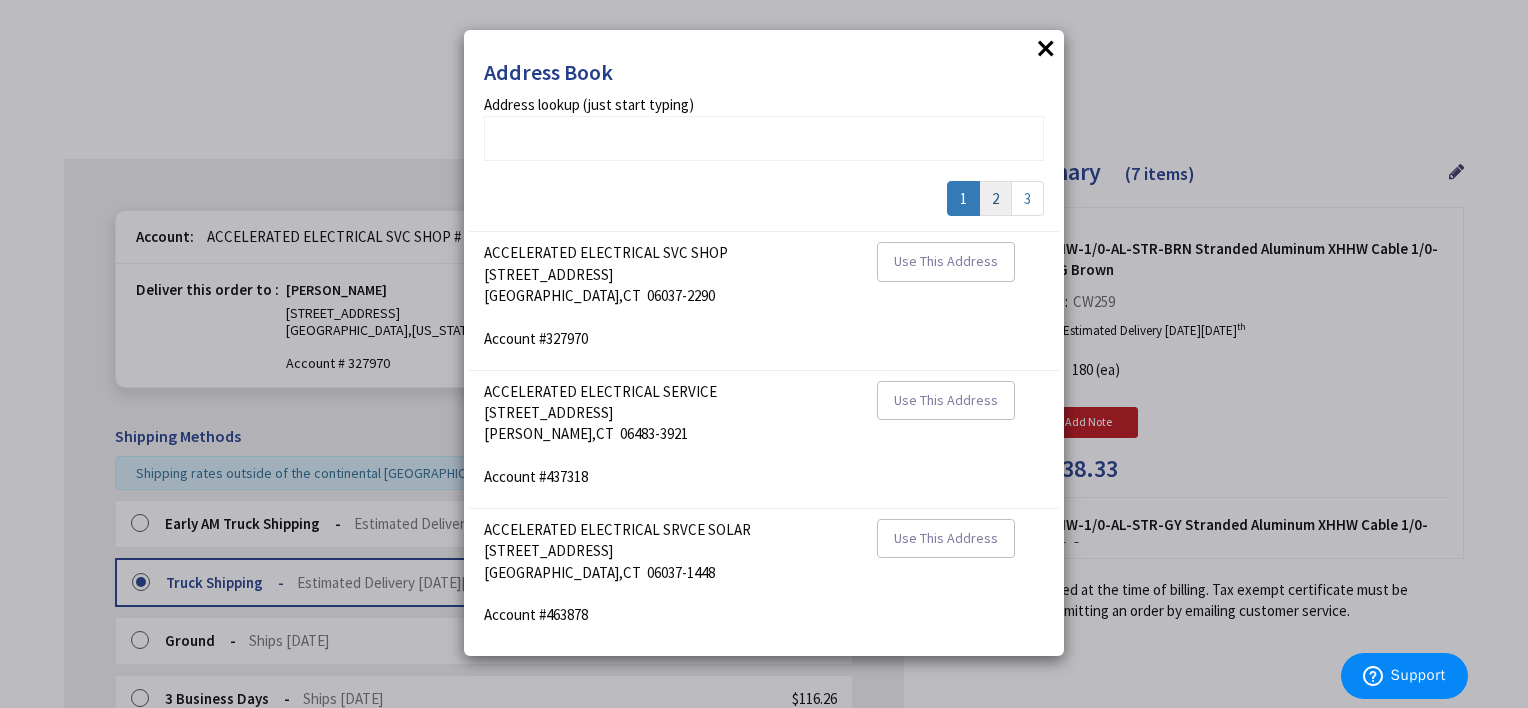 click on "2" at bounding box center [995, 198] 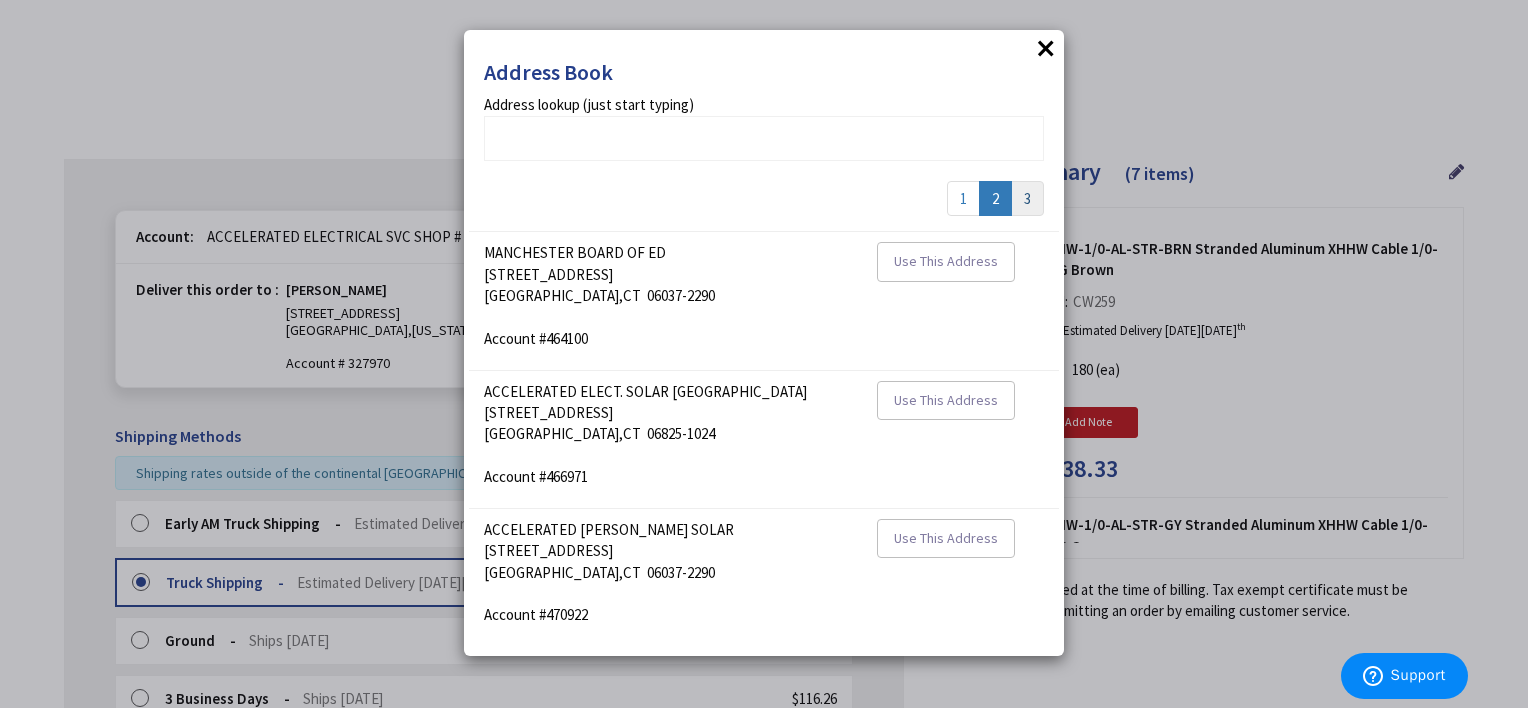 click on "3" at bounding box center [1027, 198] 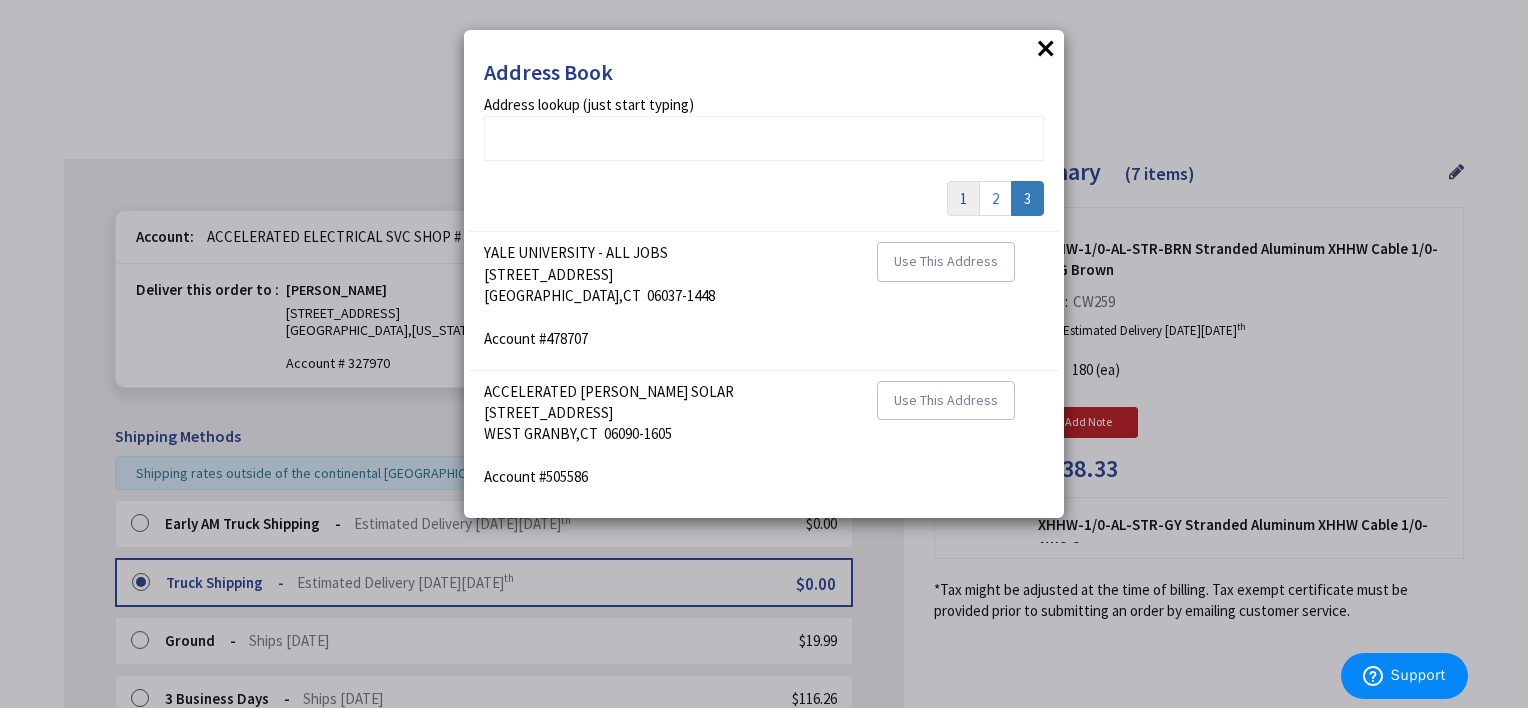 click on "1" at bounding box center [963, 198] 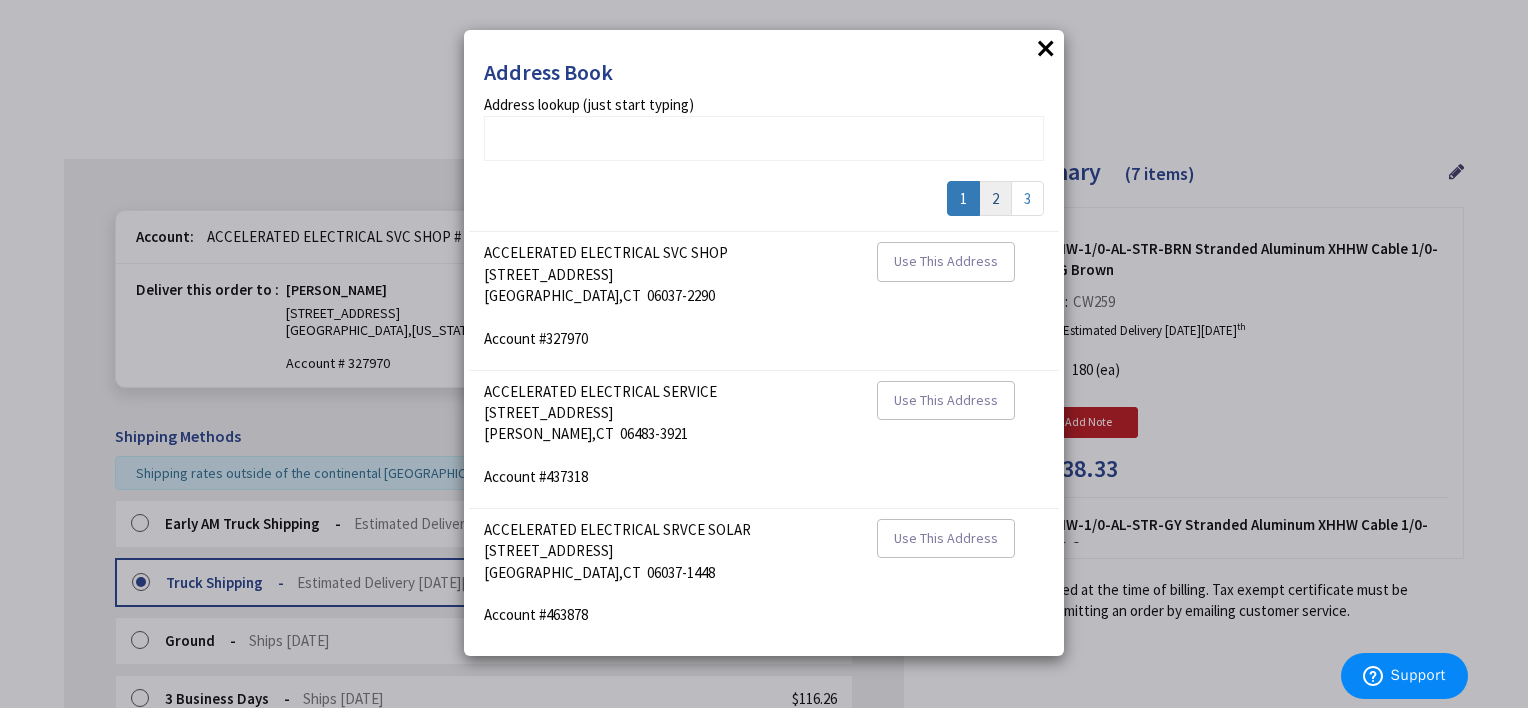 click on "2" at bounding box center (995, 198) 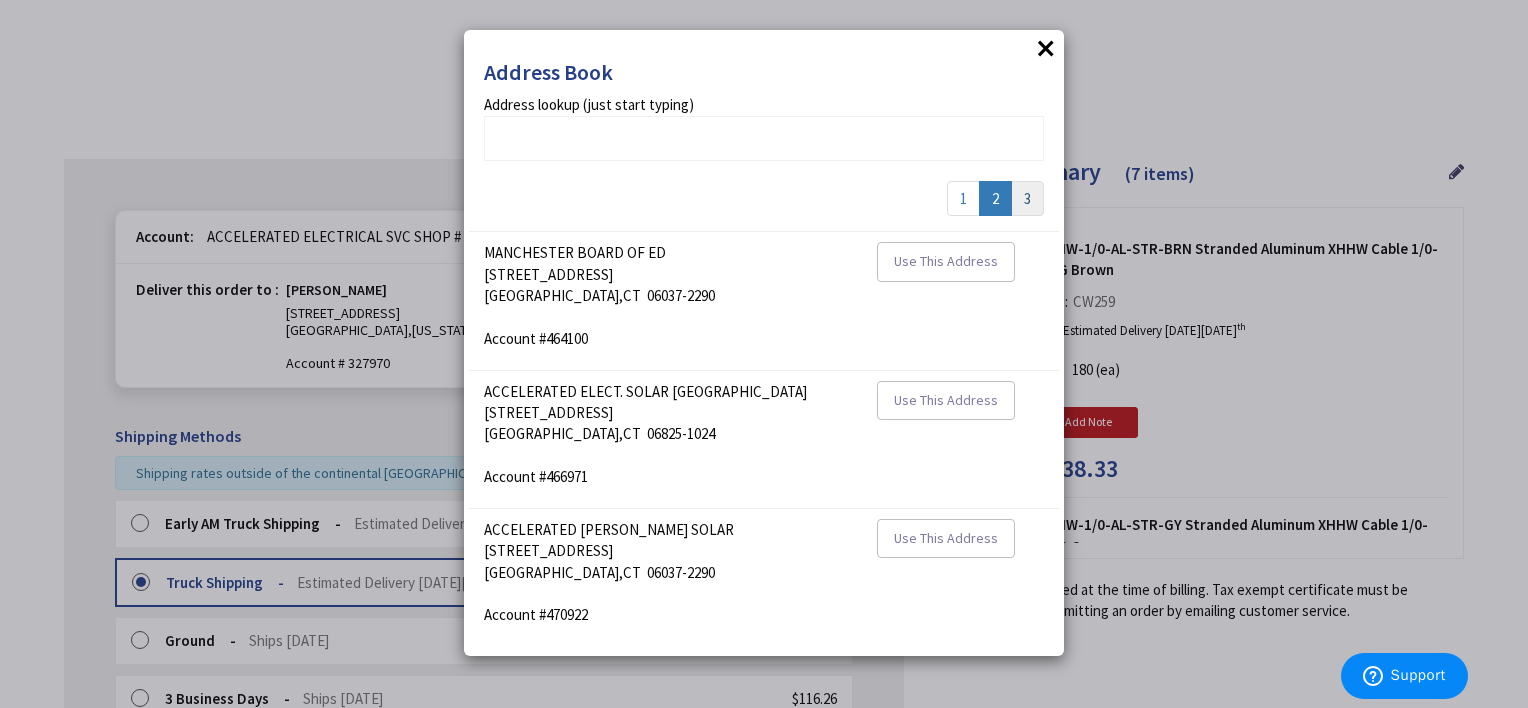 click on "3" at bounding box center [1027, 198] 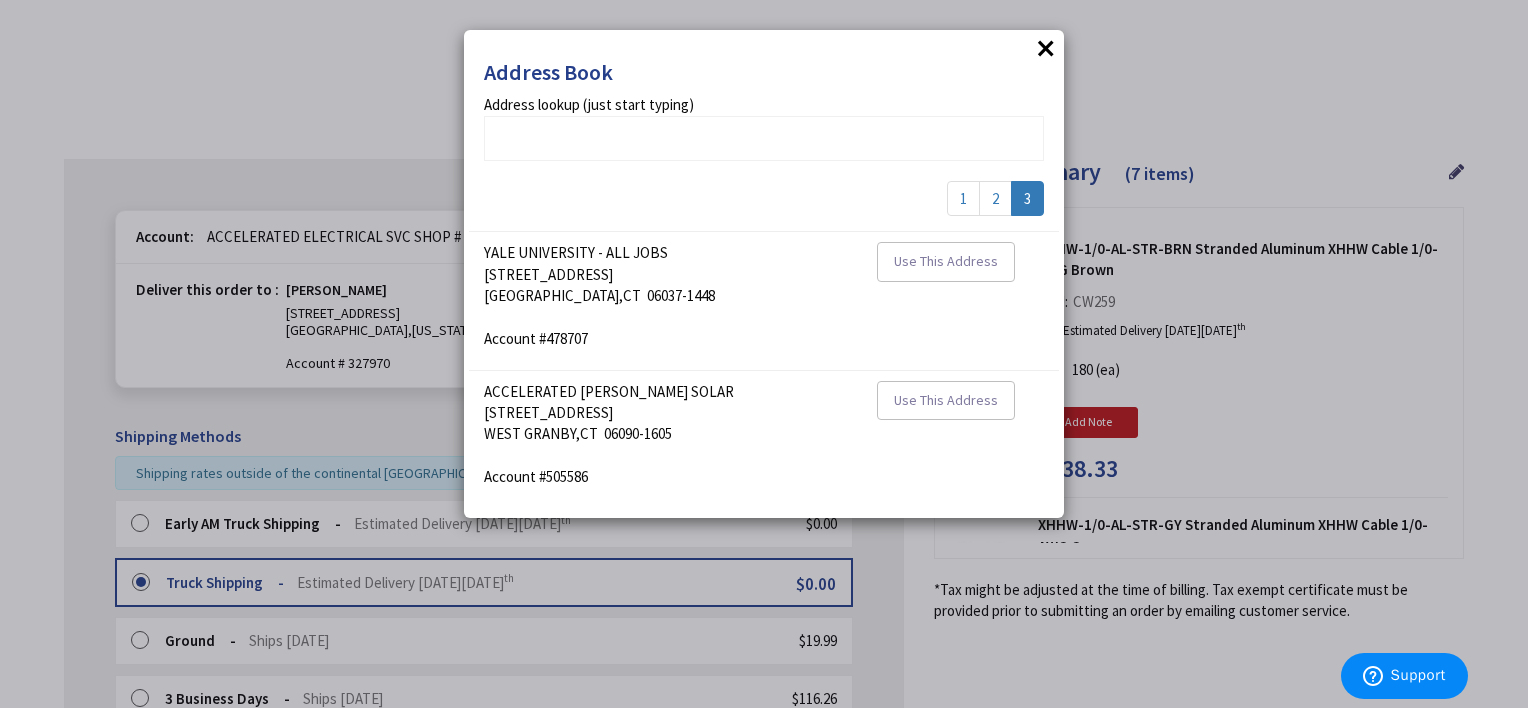 click on "×" at bounding box center (1046, 48) 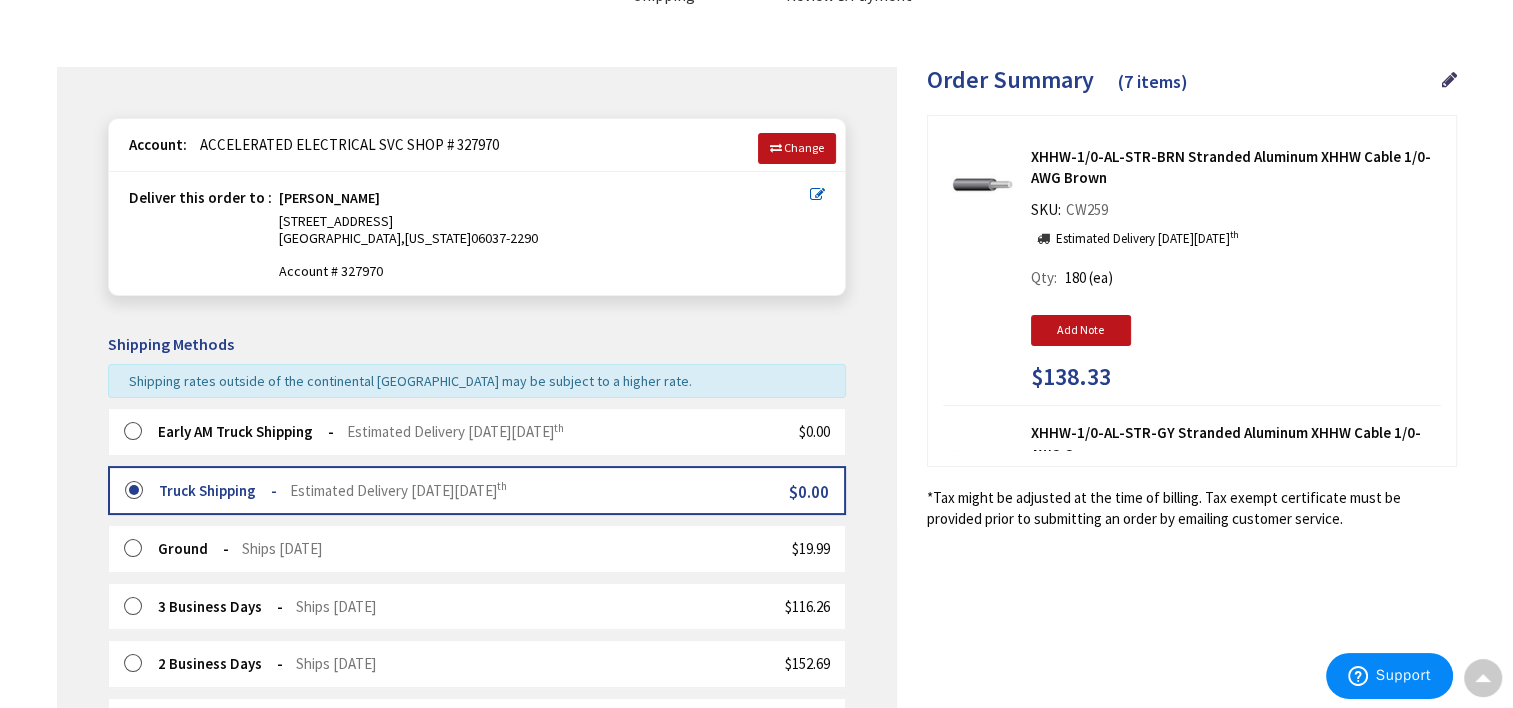 scroll, scrollTop: 166, scrollLeft: 0, axis: vertical 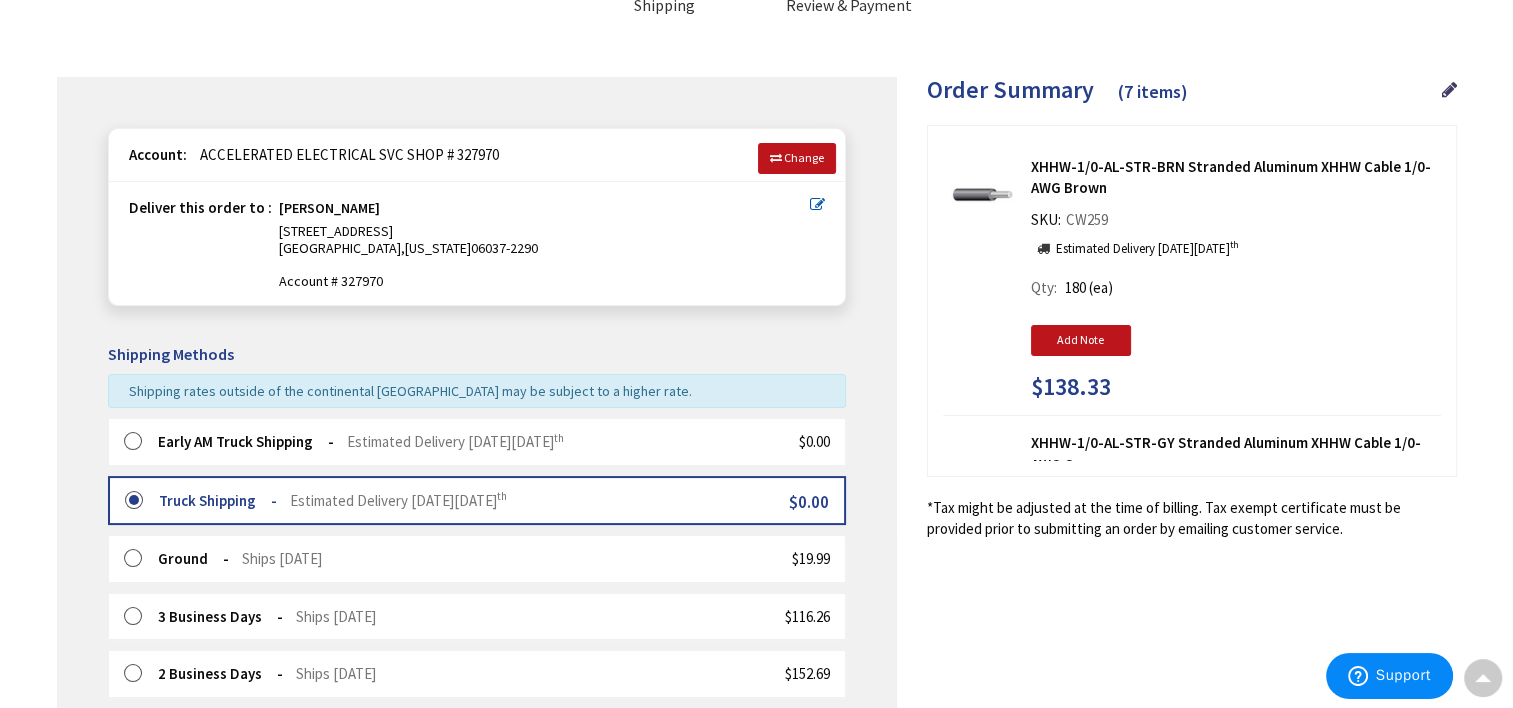 click at bounding box center [817, 204] 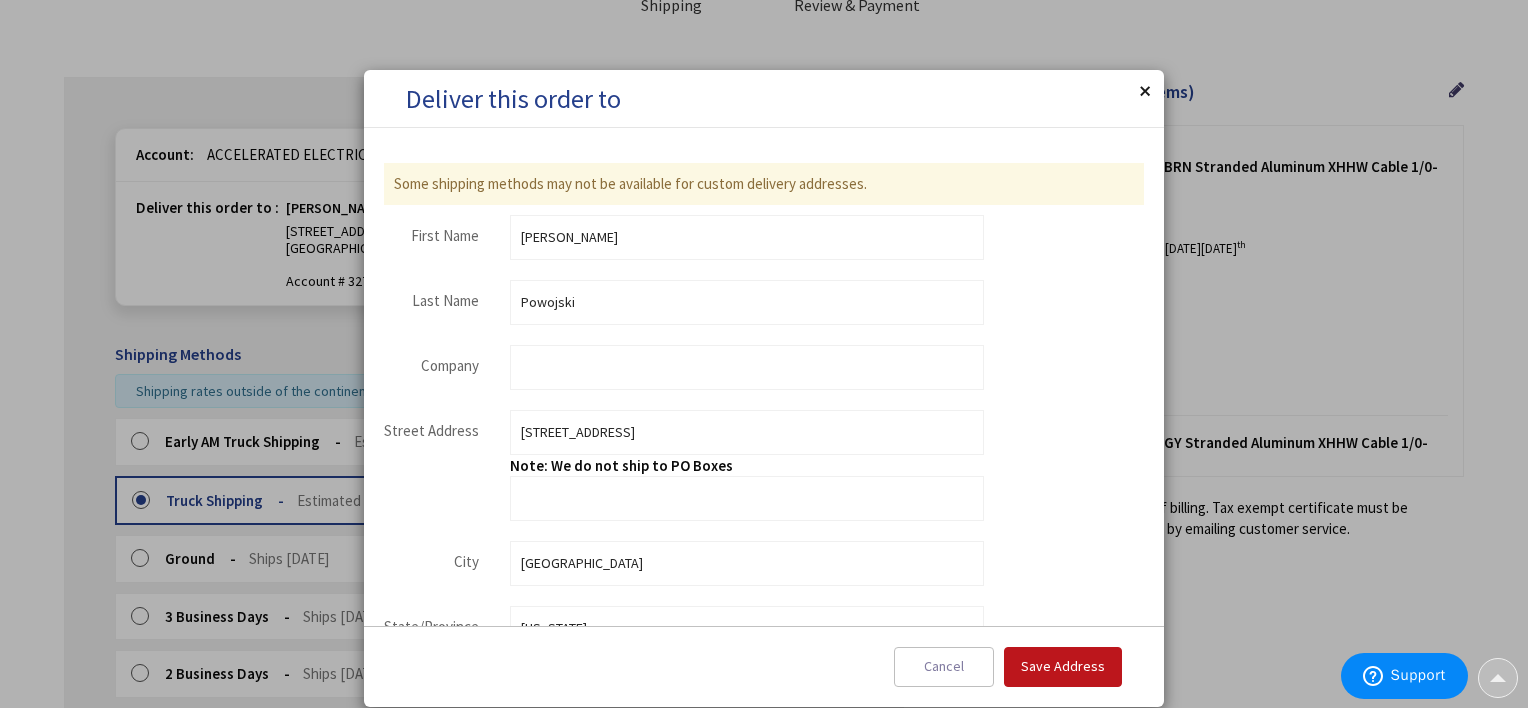 click on "Close" at bounding box center [1144, 90] 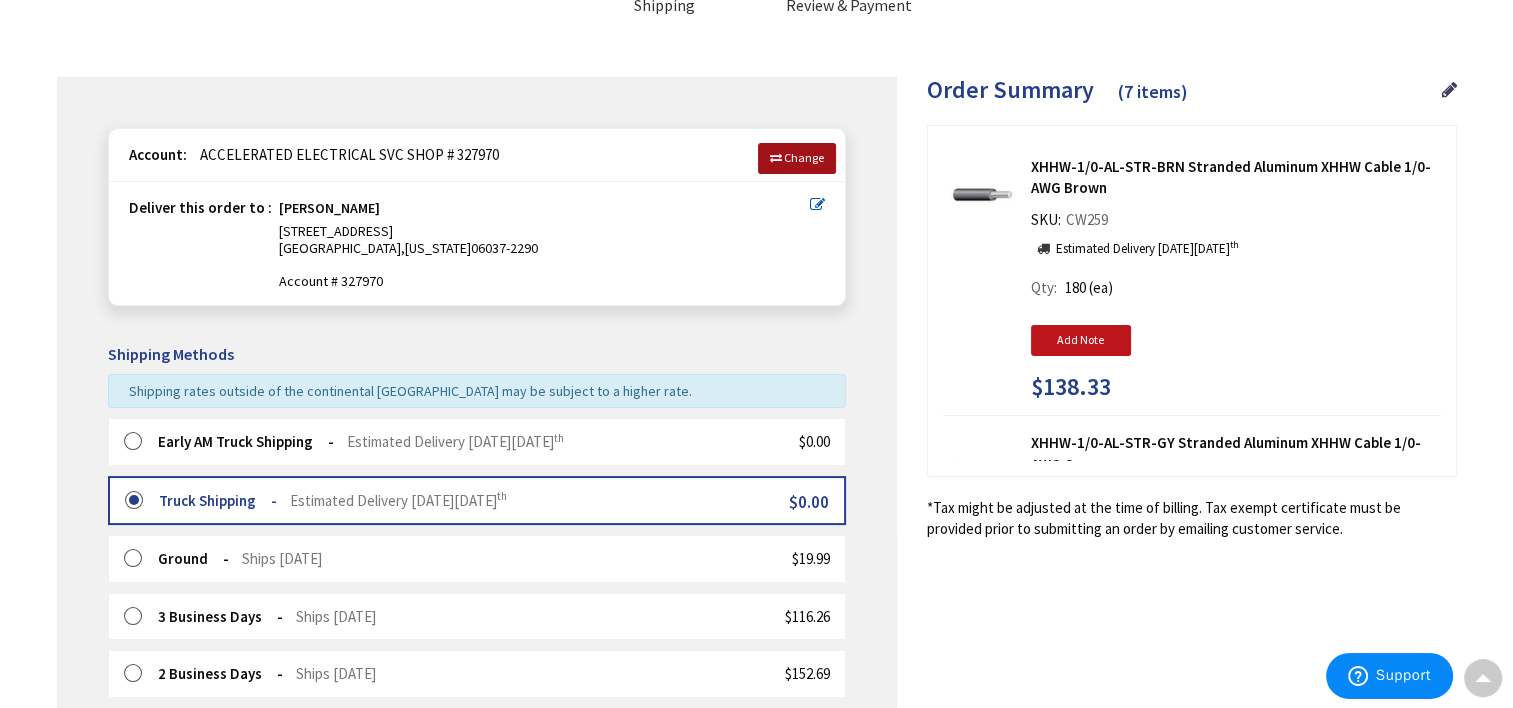 click on "Change" at bounding box center [804, 157] 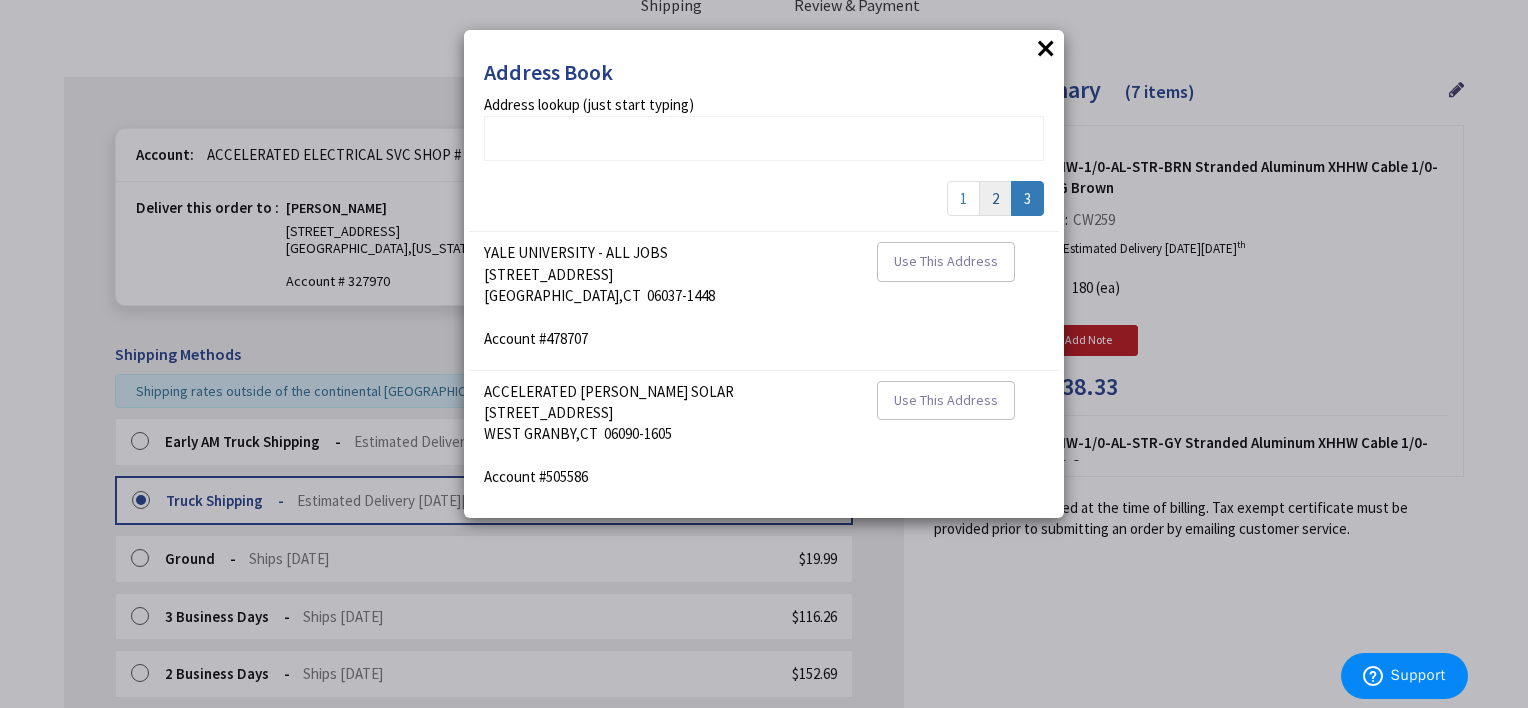 click on "2" at bounding box center [995, 198] 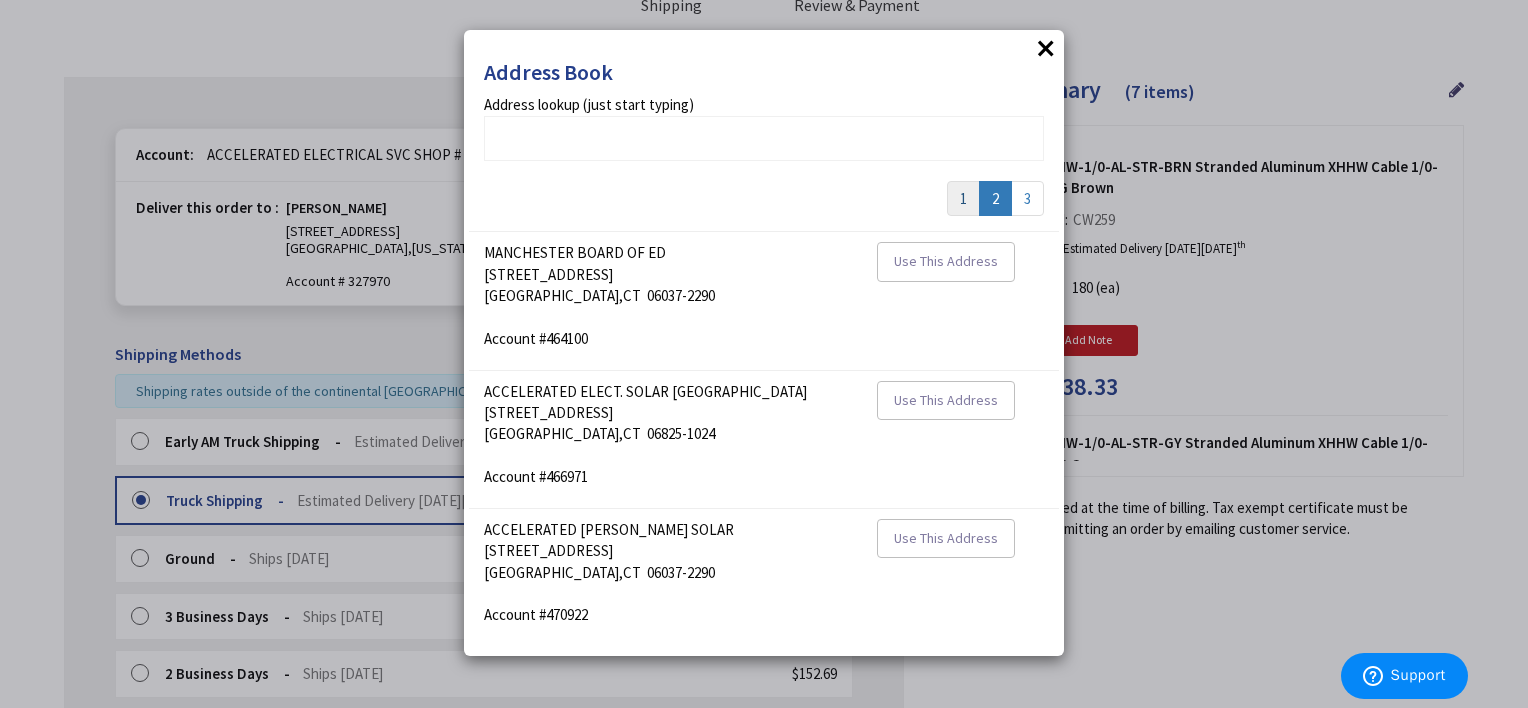 click on "1" at bounding box center (963, 198) 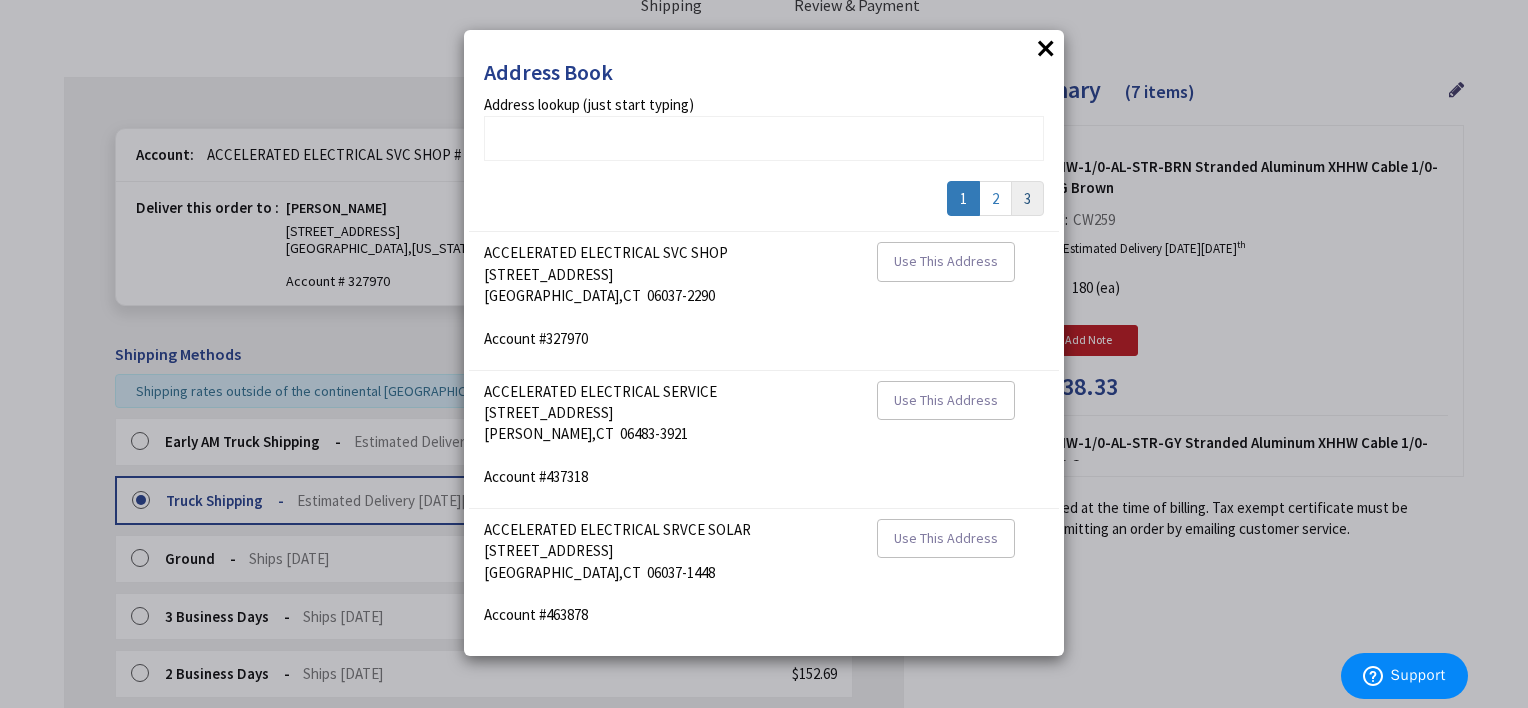 click on "3" at bounding box center (1027, 198) 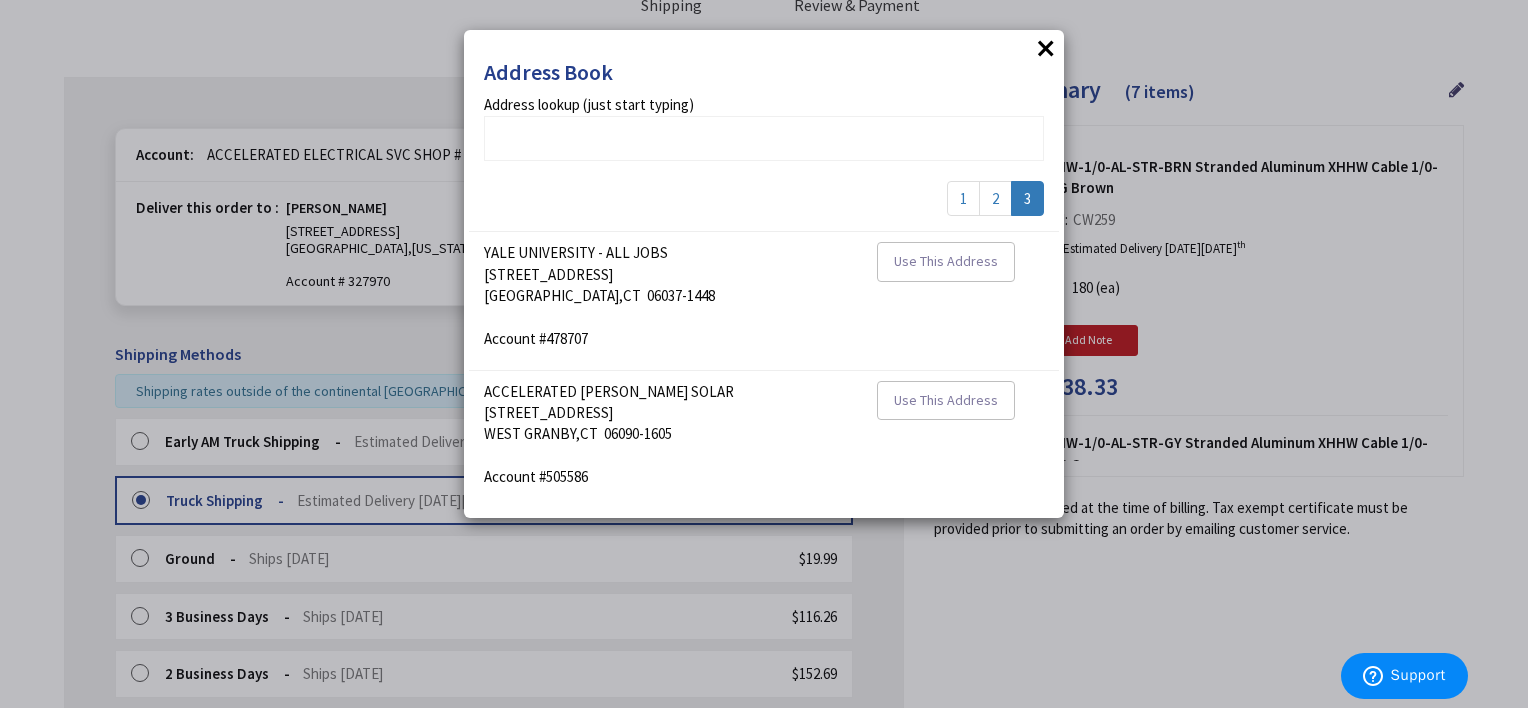 click on "×" at bounding box center (1046, 48) 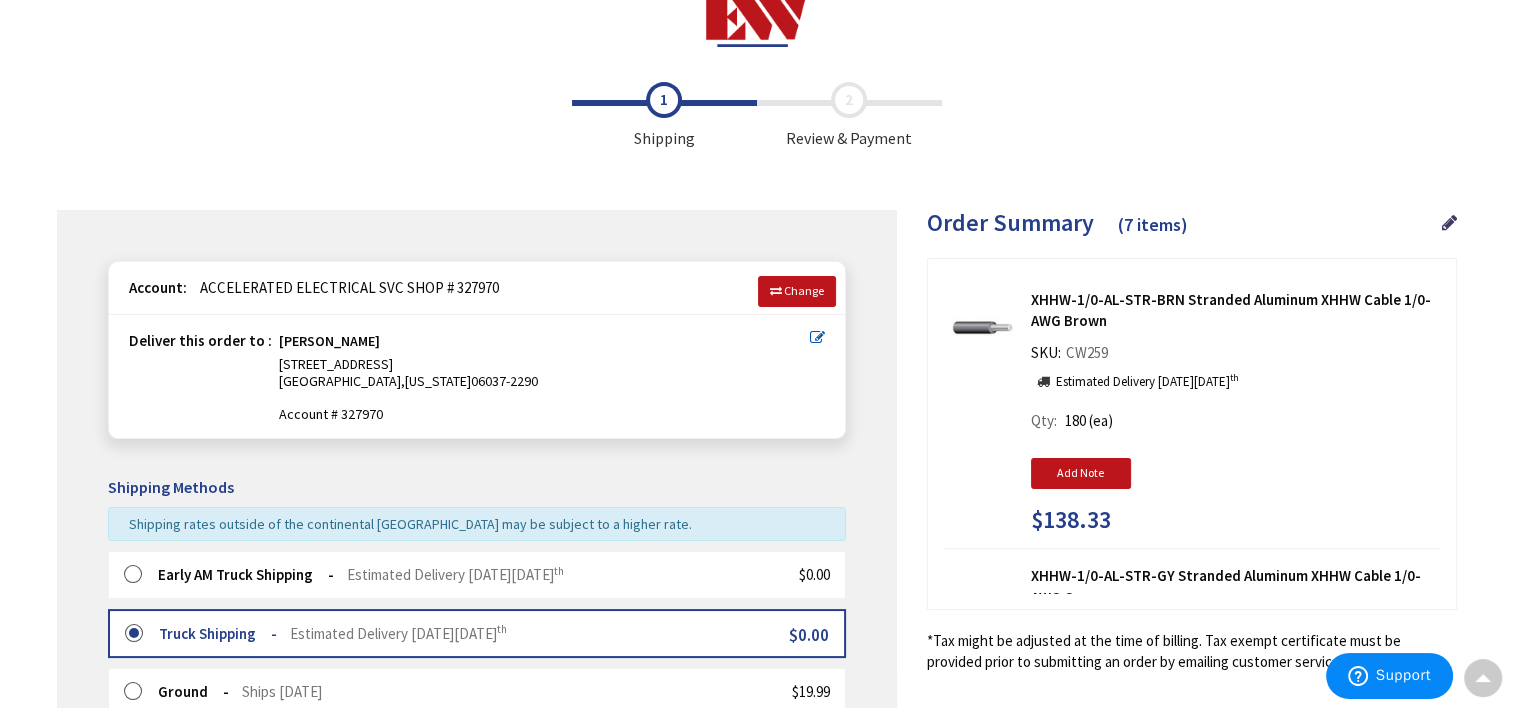 scroll, scrollTop: 0, scrollLeft: 0, axis: both 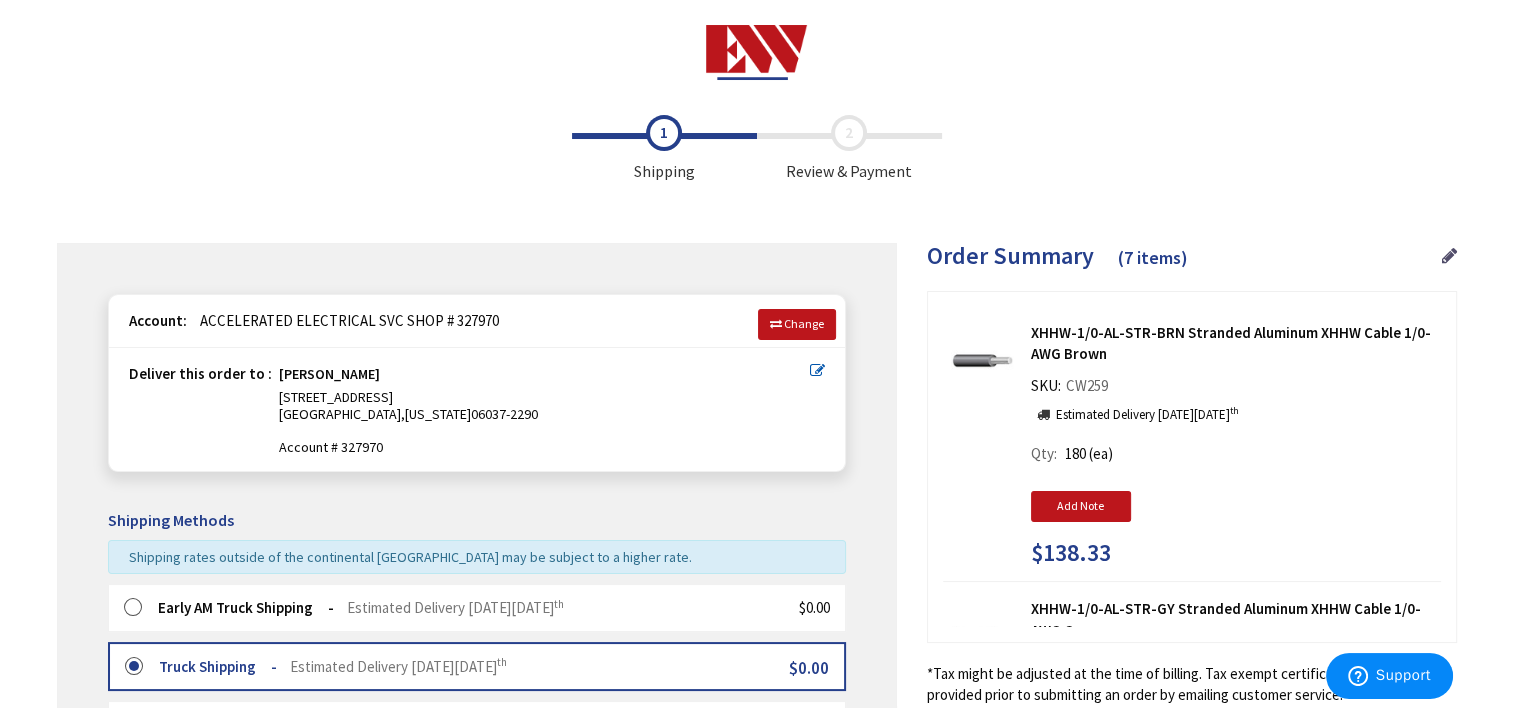 click at bounding box center [1449, 256] 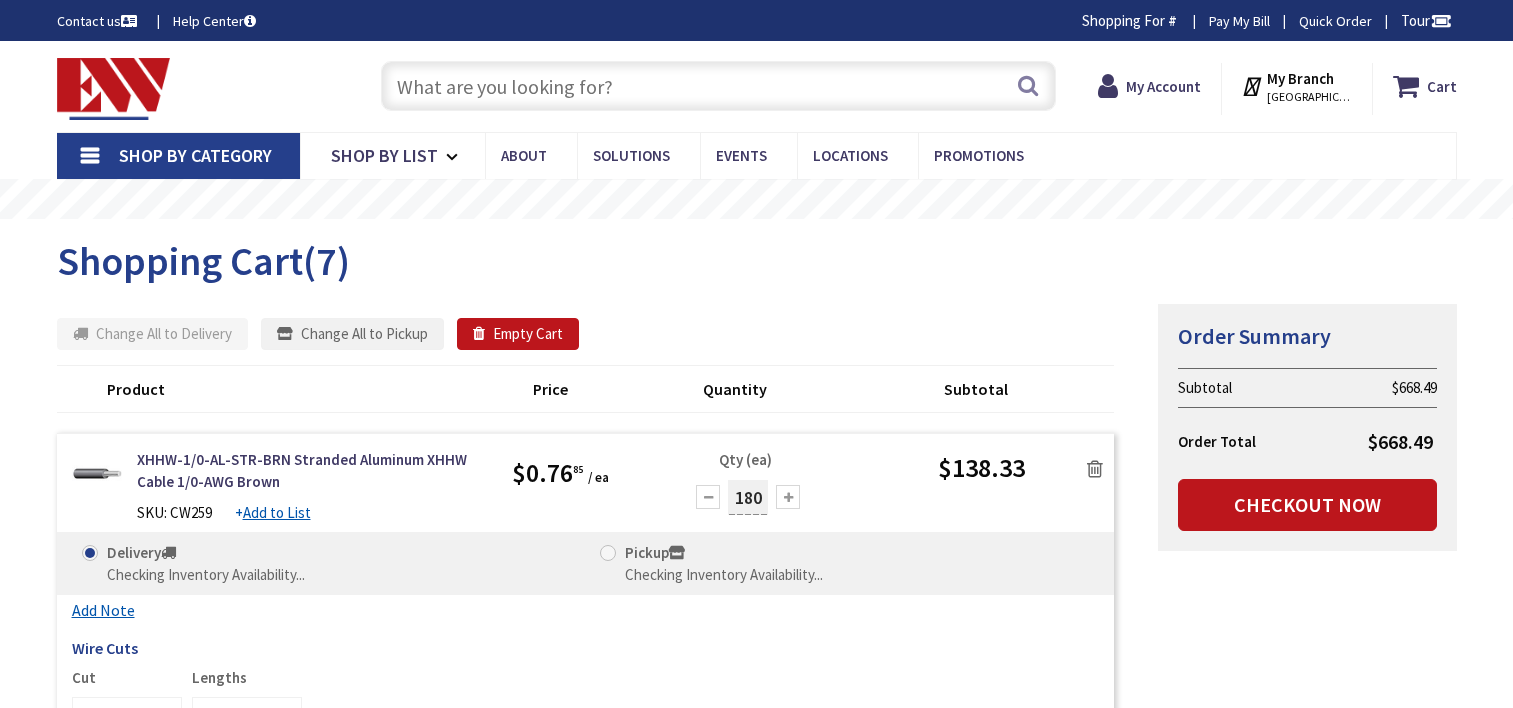 scroll, scrollTop: 0, scrollLeft: 0, axis: both 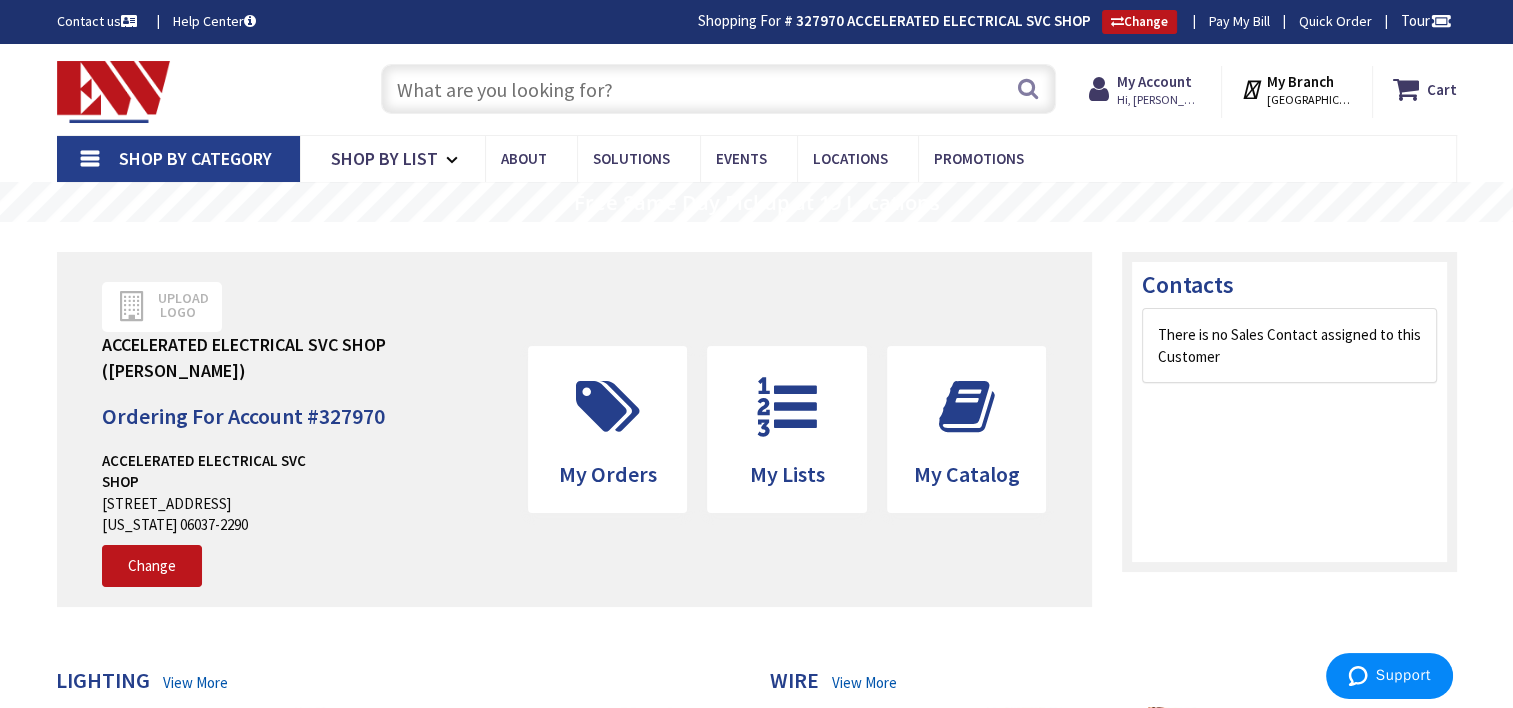 click at bounding box center (718, 89) 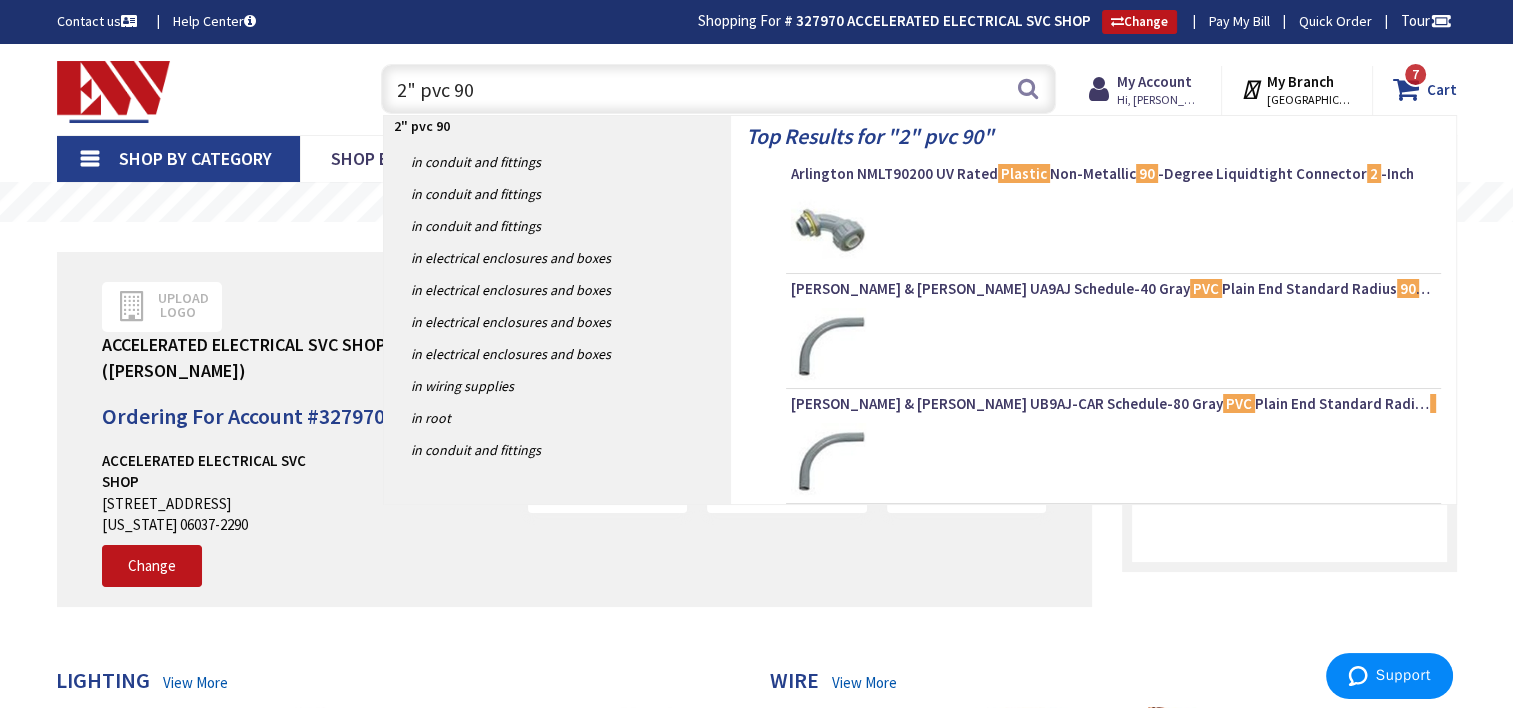 type on "2" pvc 90" 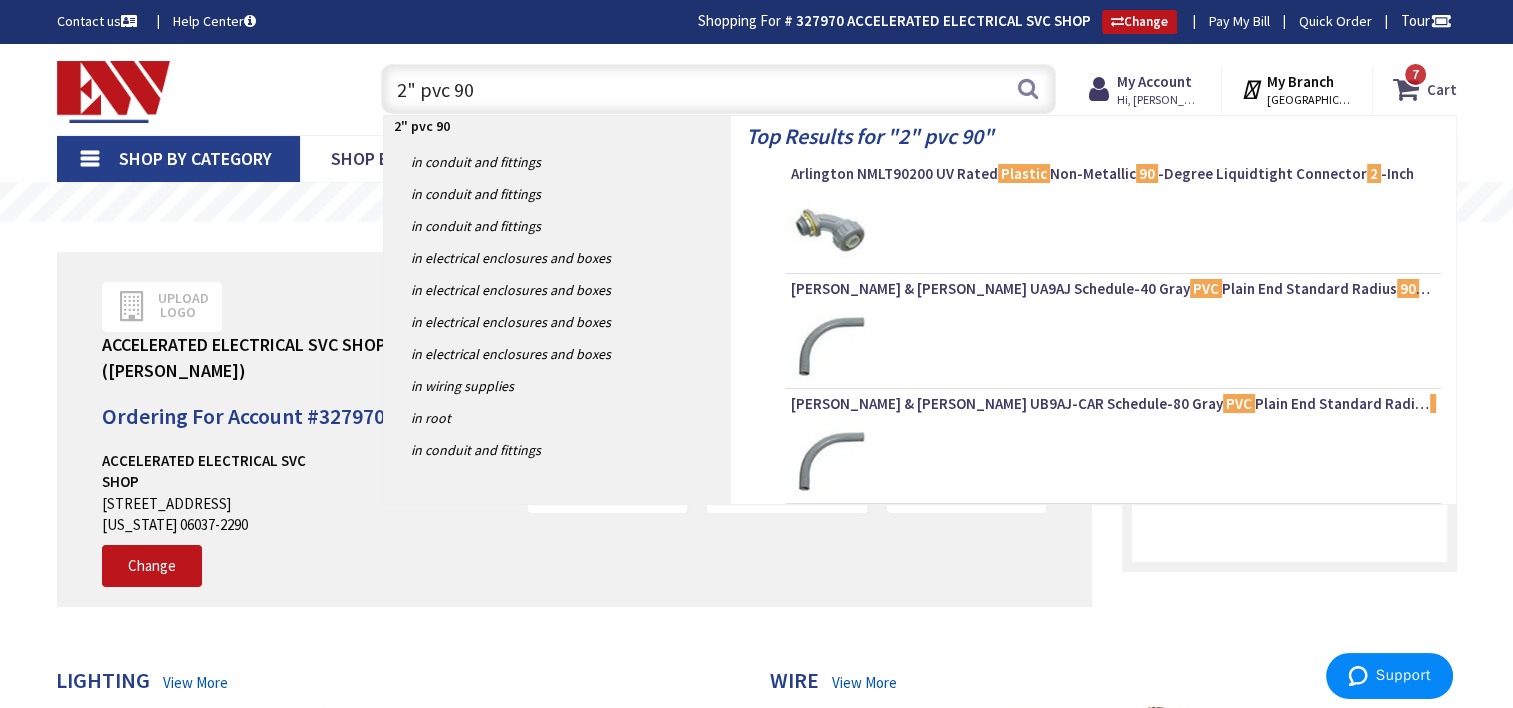 click on "Cart" at bounding box center [1442, 89] 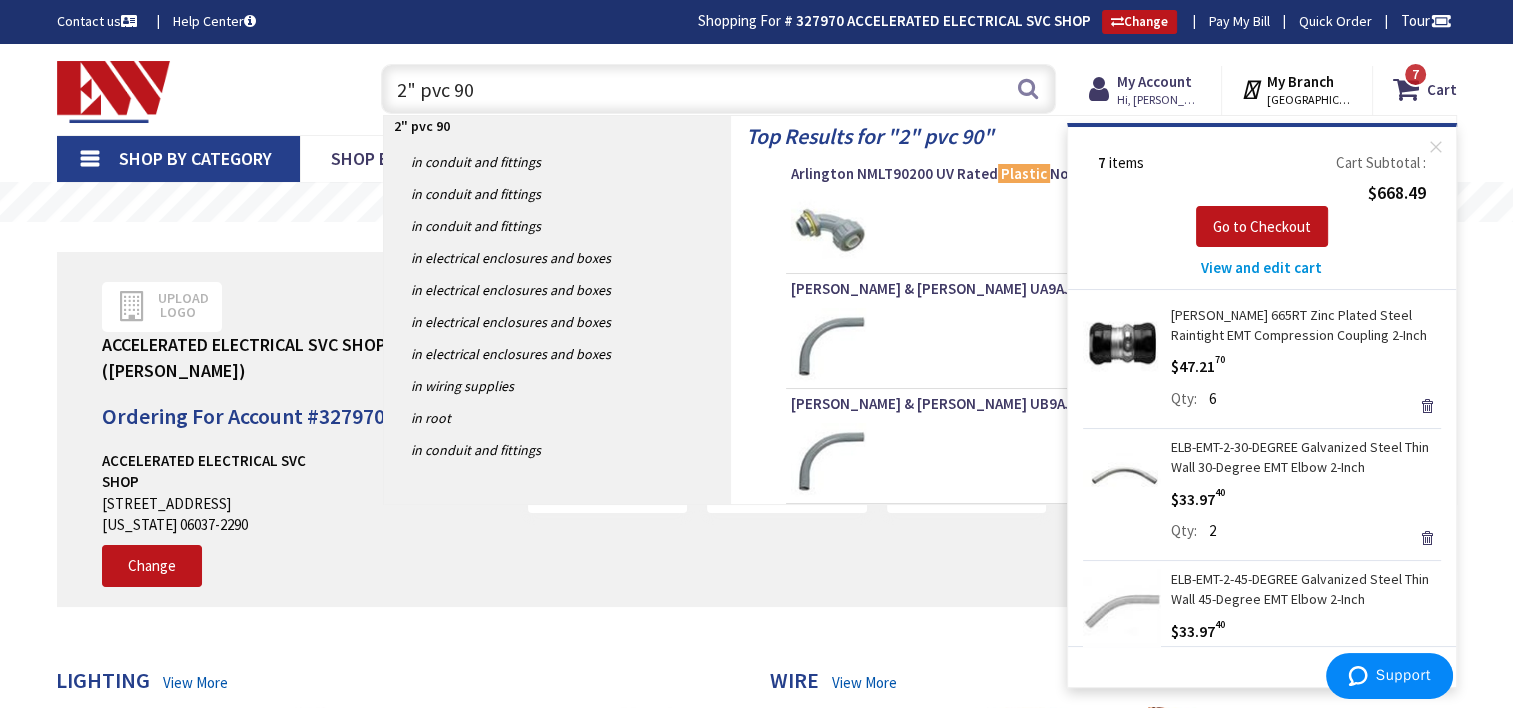 click on "View and edit cart" at bounding box center (1261, 267) 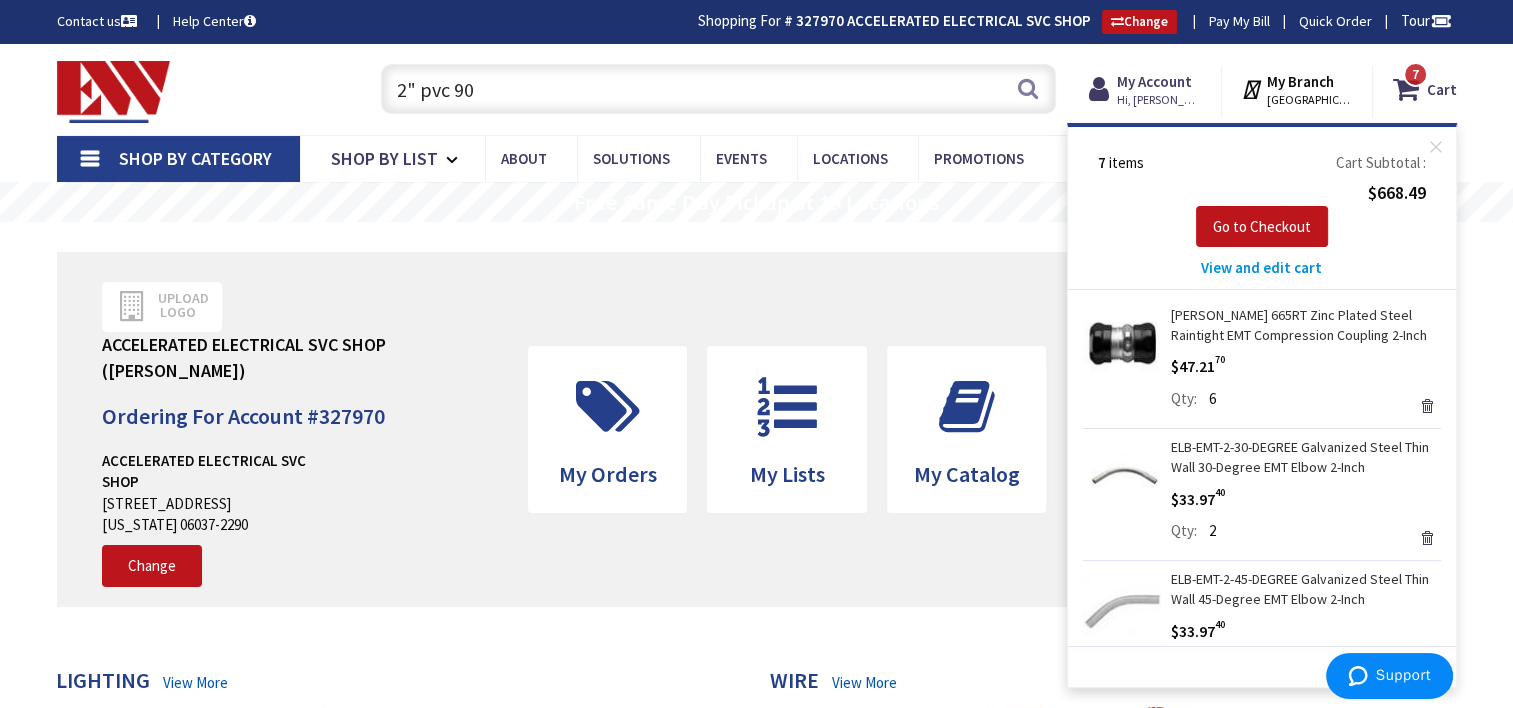click on "View and edit cart" at bounding box center [1261, 267] 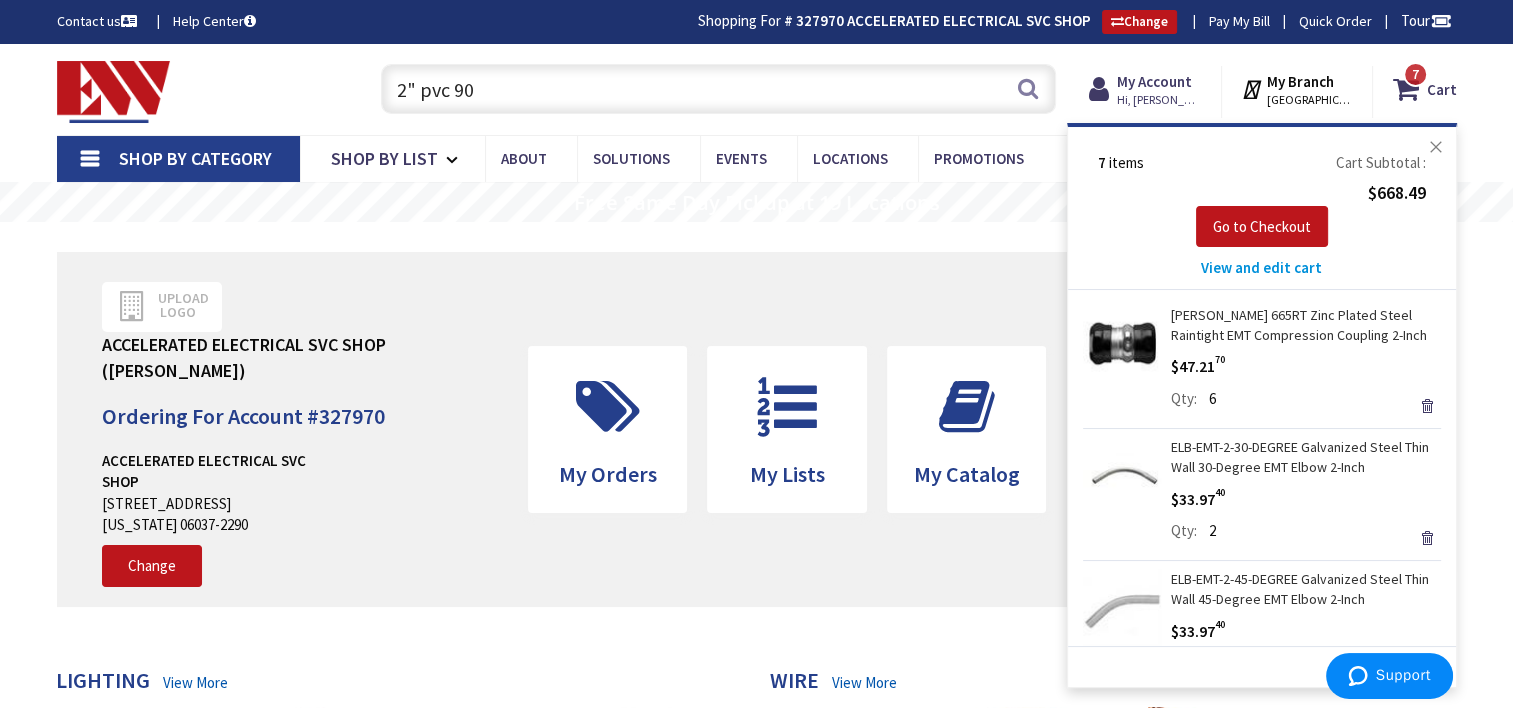 click on "Close" at bounding box center [1436, 147] 